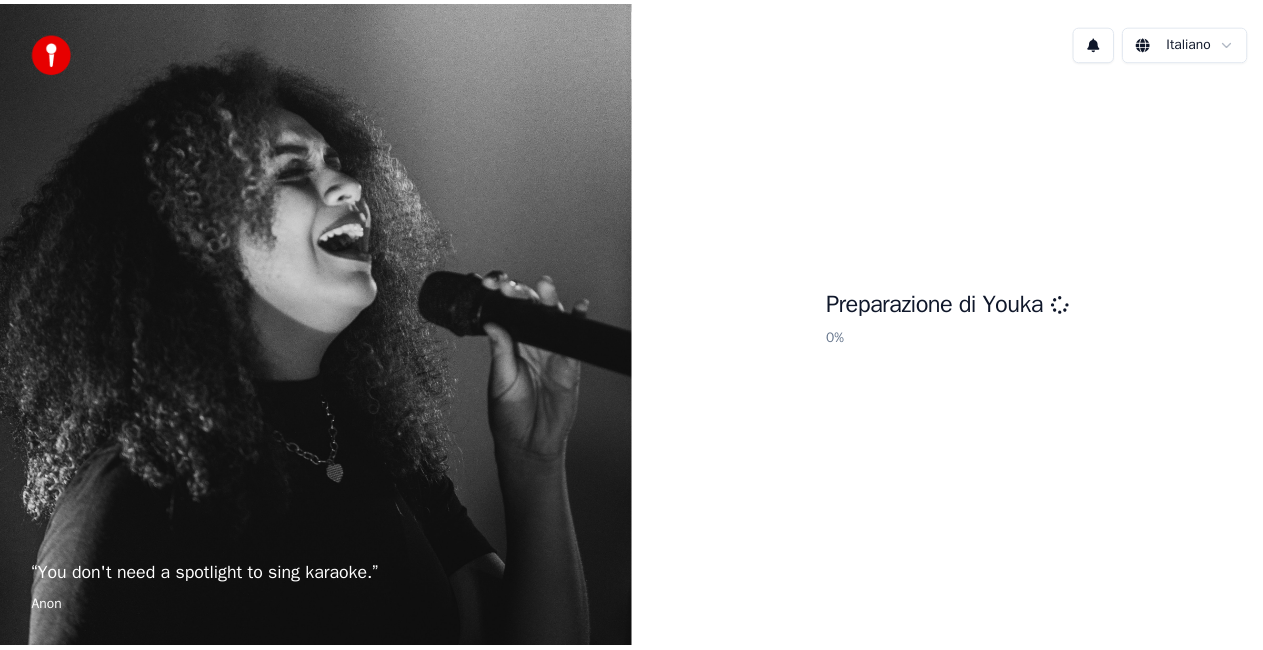 scroll, scrollTop: 0, scrollLeft: 0, axis: both 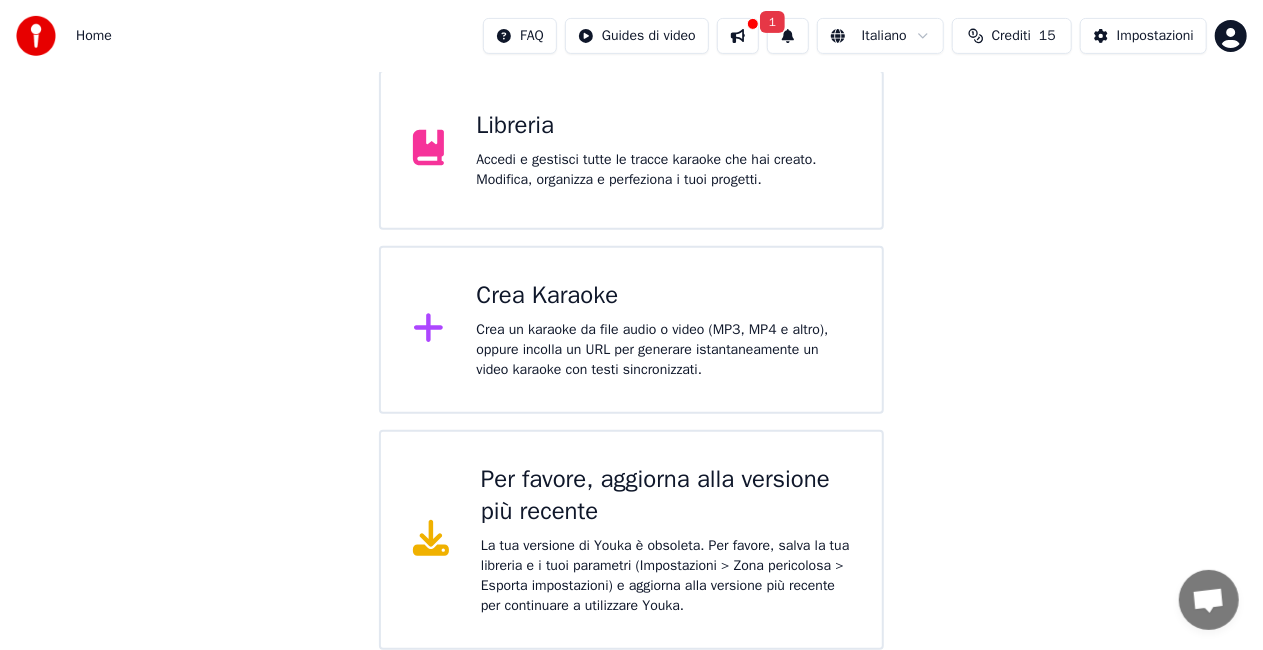 click 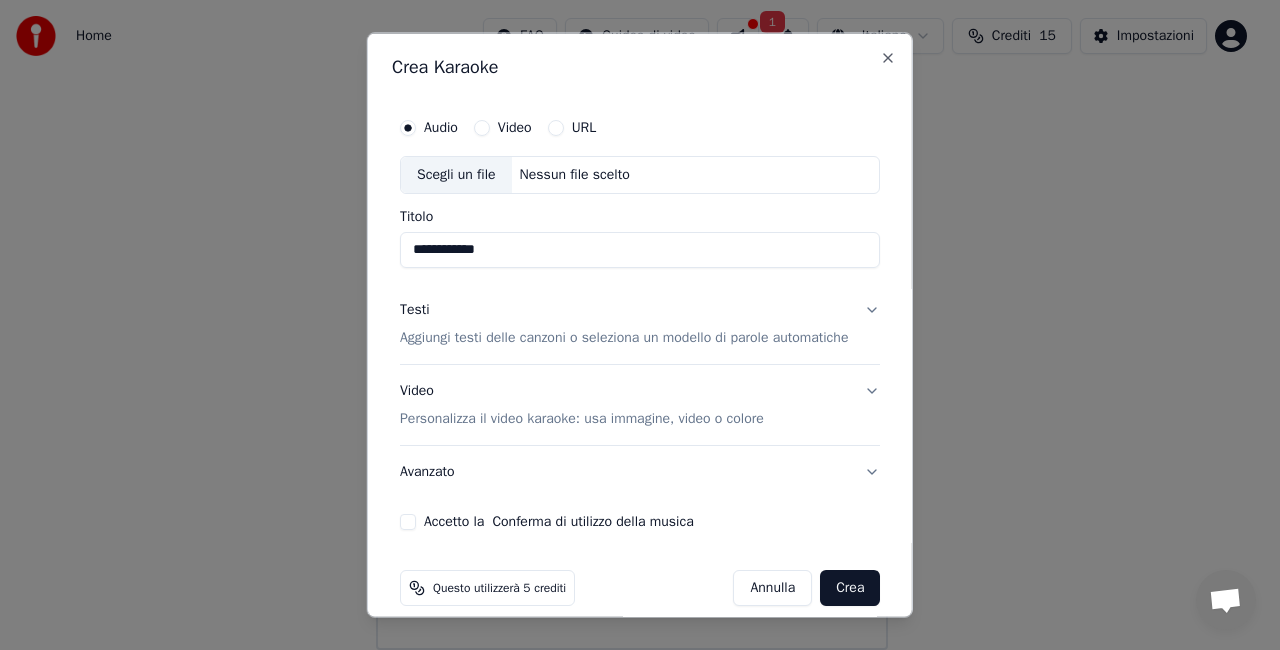 scroll, scrollTop: 20, scrollLeft: 0, axis: vertical 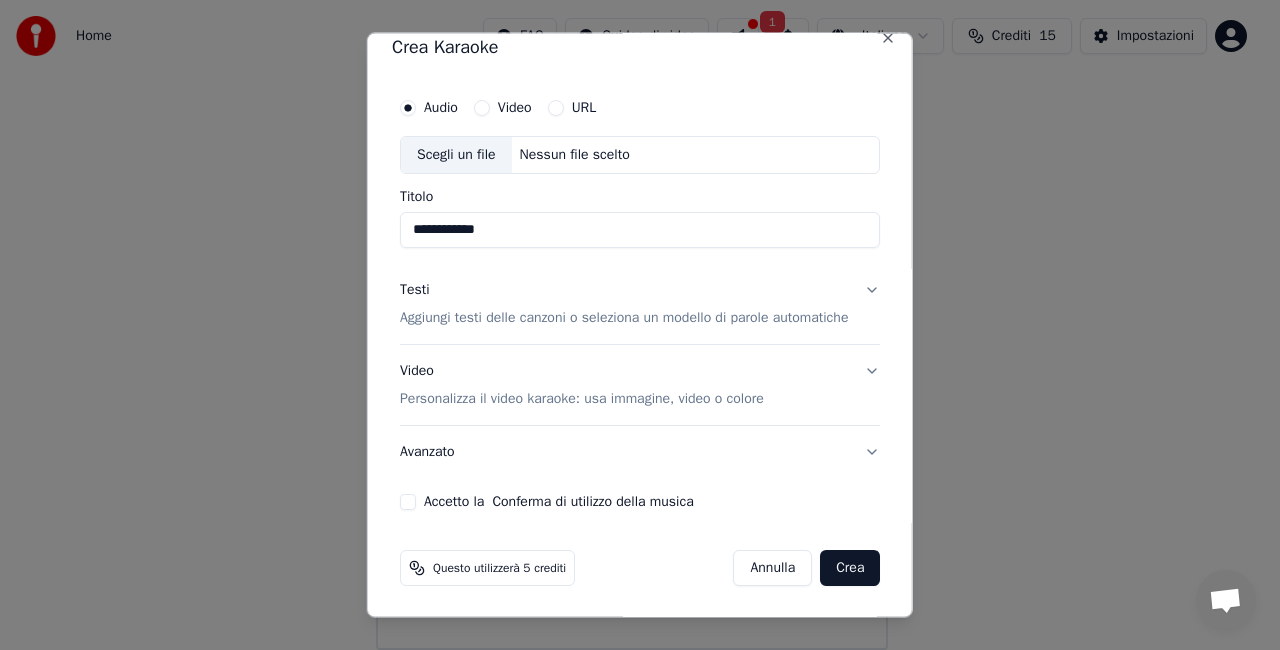 click on "Accetto la   Conferma di utilizzo della musica" at bounding box center [408, 501] 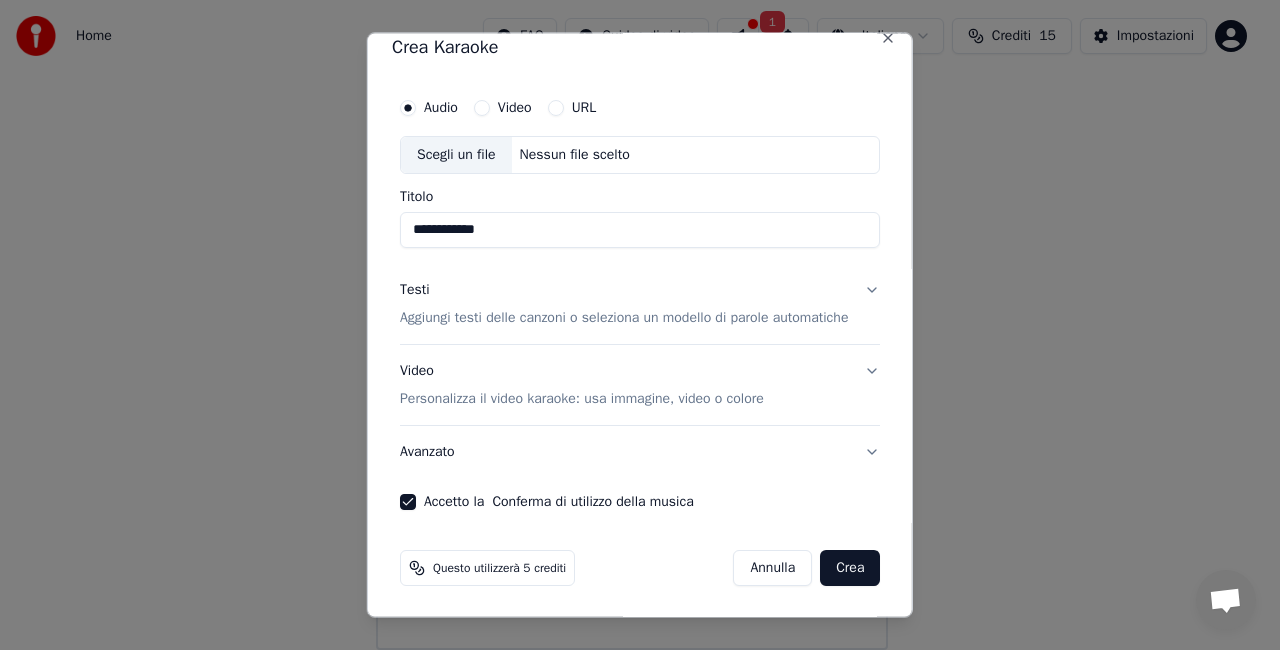 click on "Scegli un file" at bounding box center (456, 155) 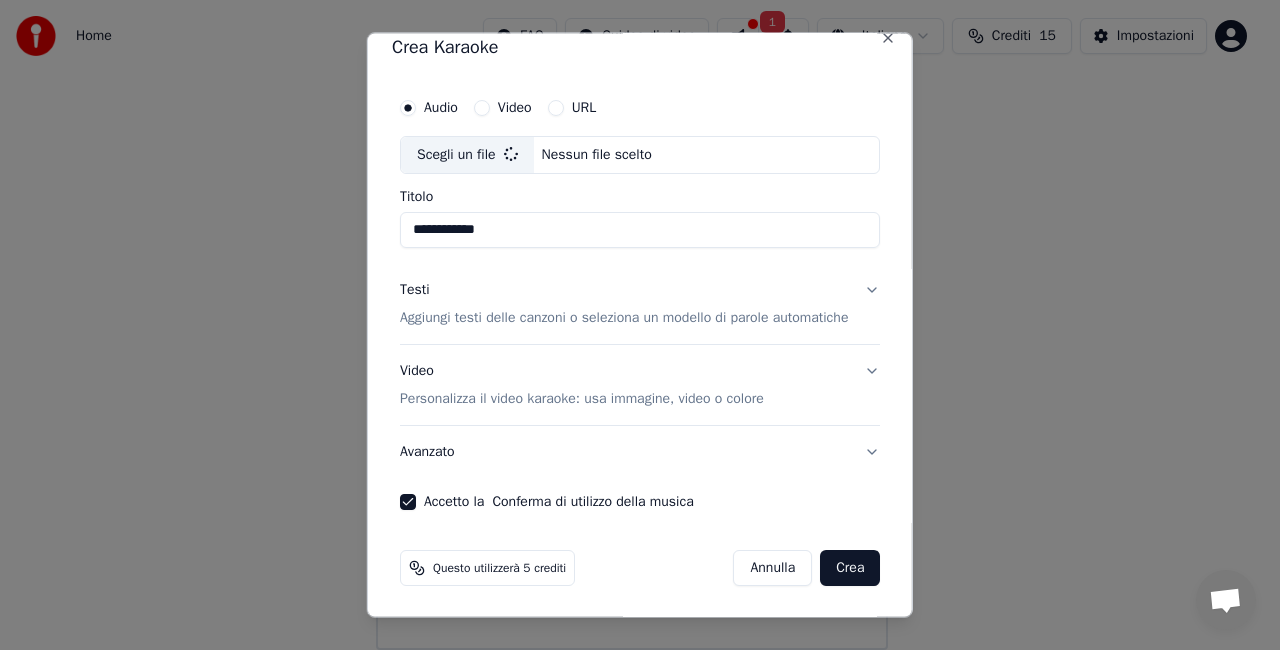 type on "**********" 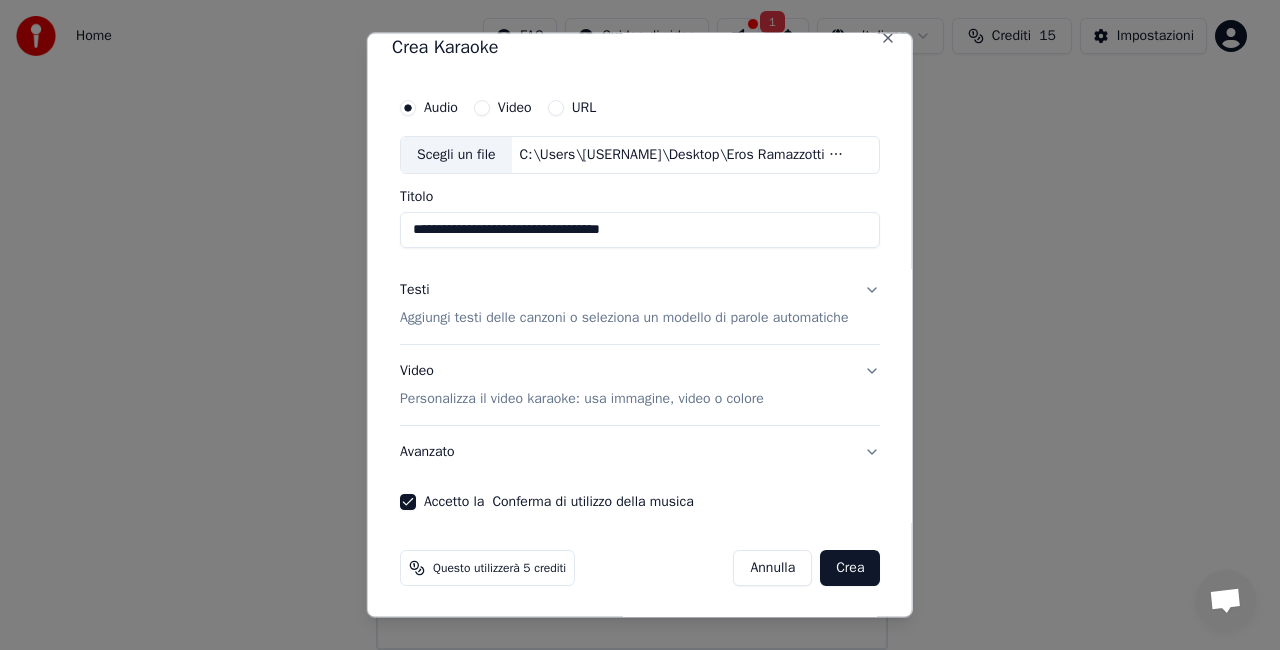 click on "Testi Aggiungi testi delle canzoni o seleziona un modello di parole automatiche" at bounding box center [640, 303] 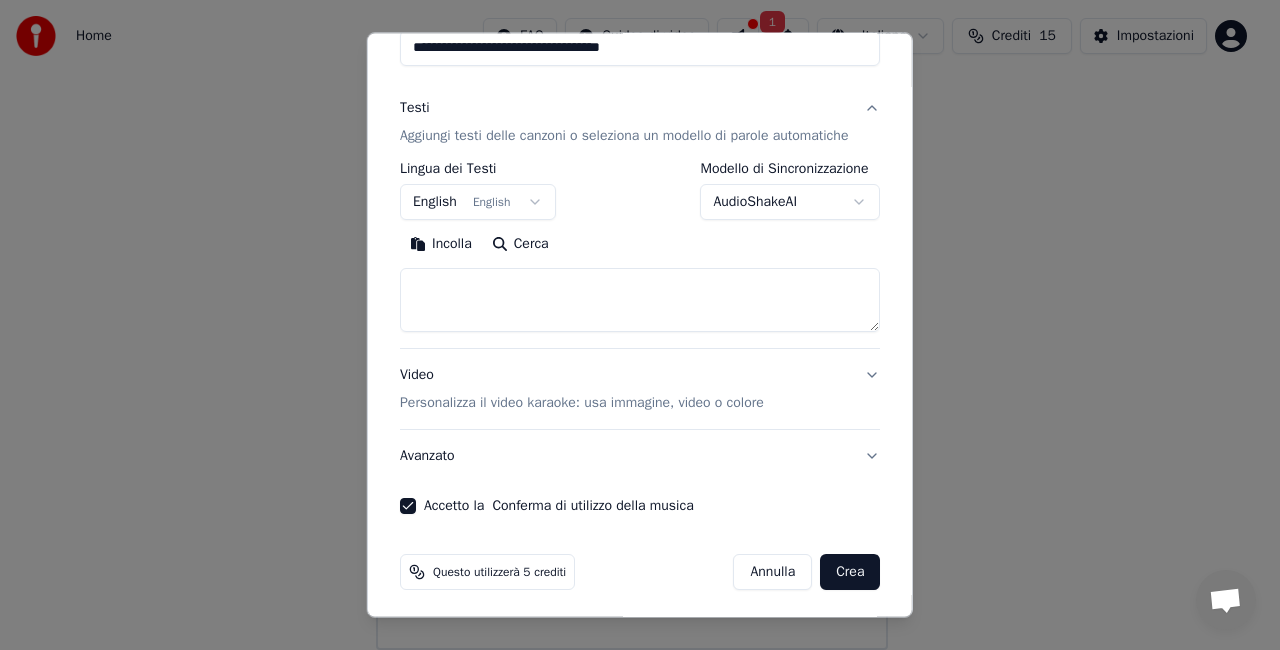 scroll, scrollTop: 206, scrollLeft: 0, axis: vertical 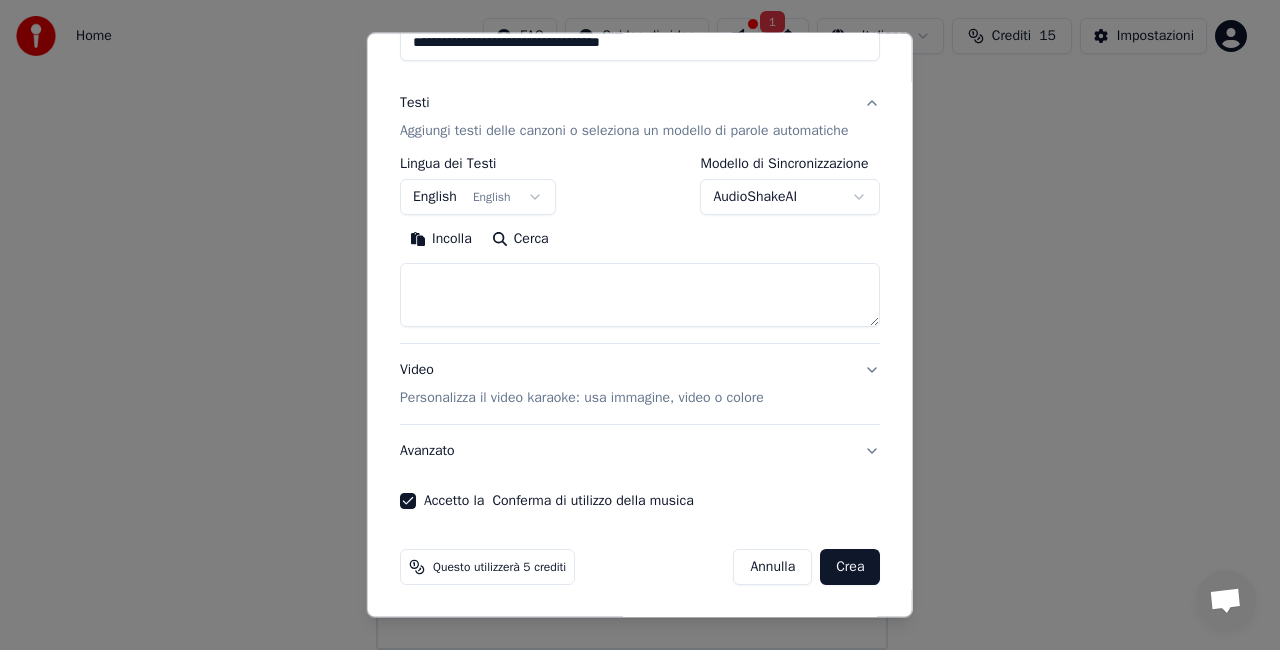 click on "Testi Aggiungi testi delle canzoni o seleziona un modello di parole automatiche" at bounding box center [640, 117] 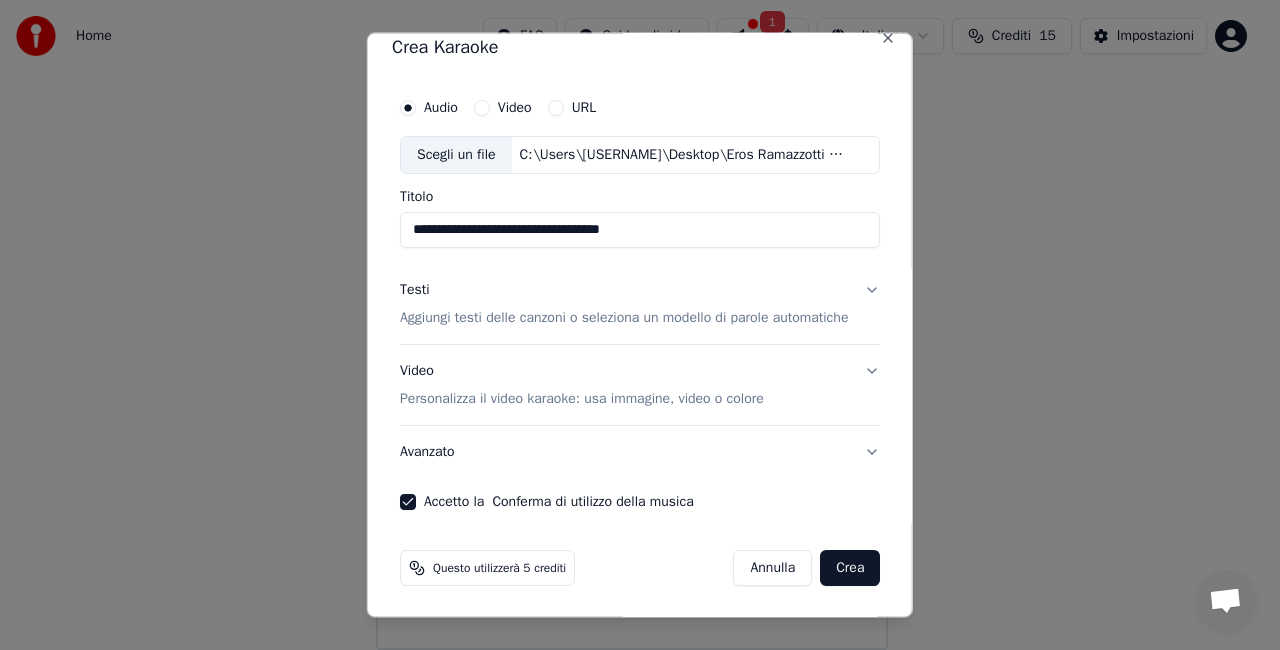 scroll, scrollTop: 20, scrollLeft: 0, axis: vertical 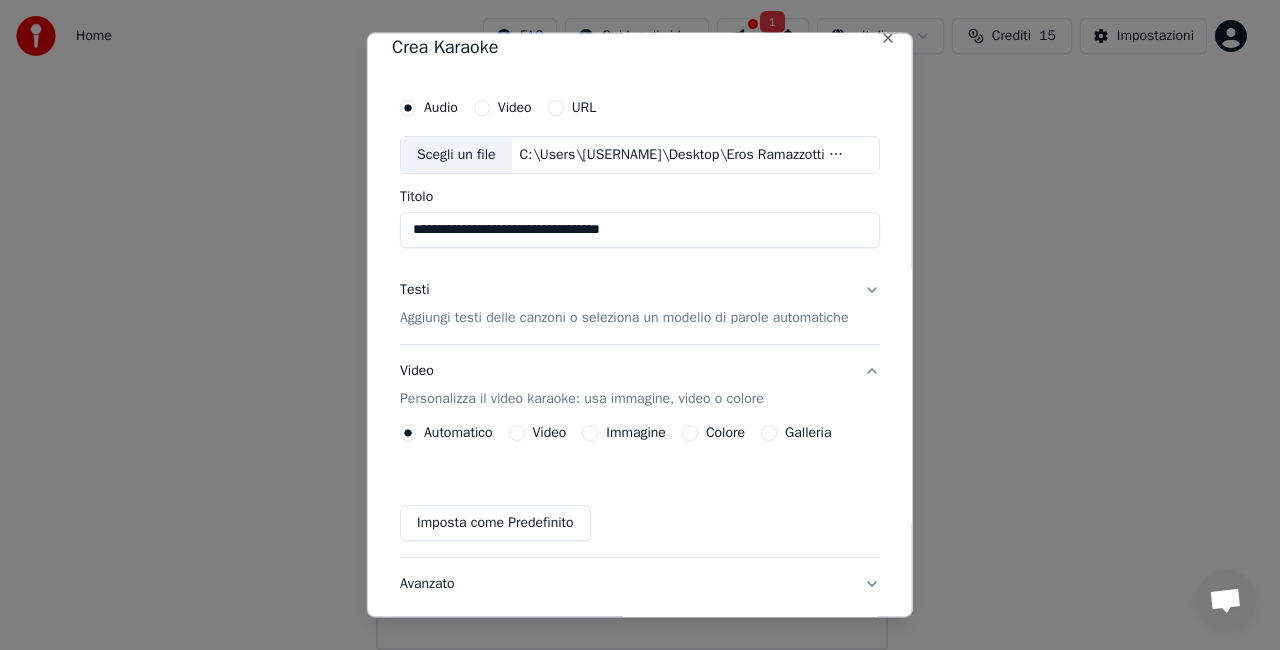 click on "Immagine" at bounding box center [636, 432] 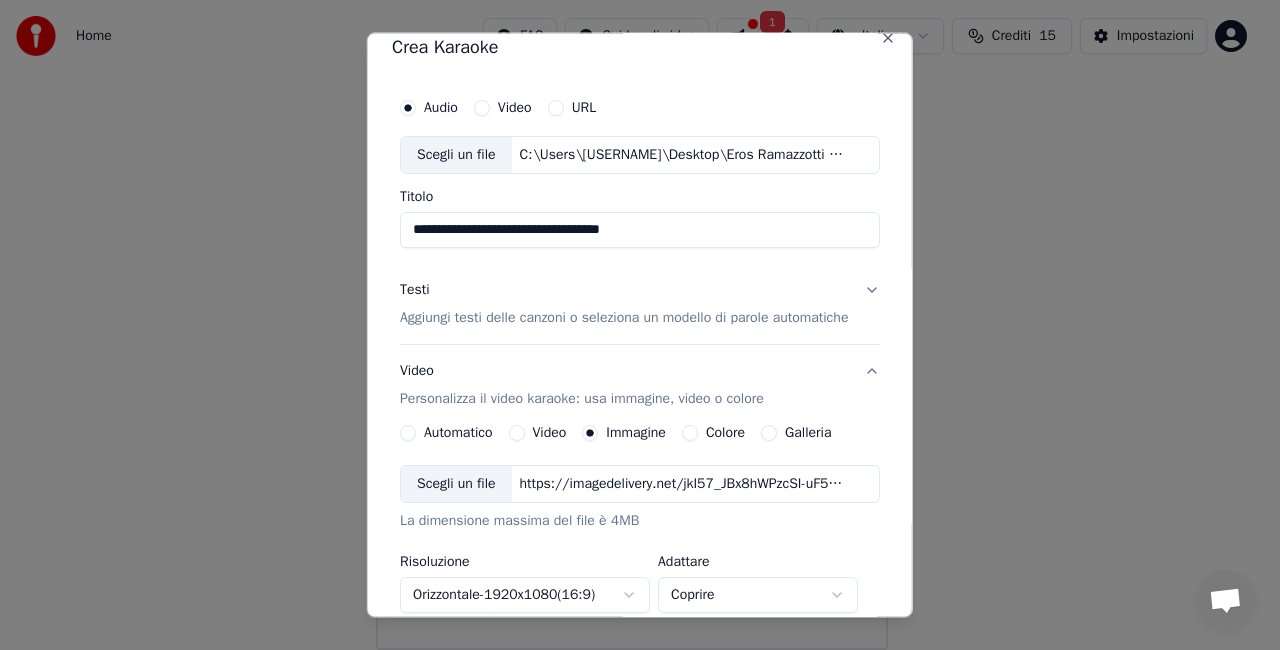 click on "Scegli un file" at bounding box center [456, 483] 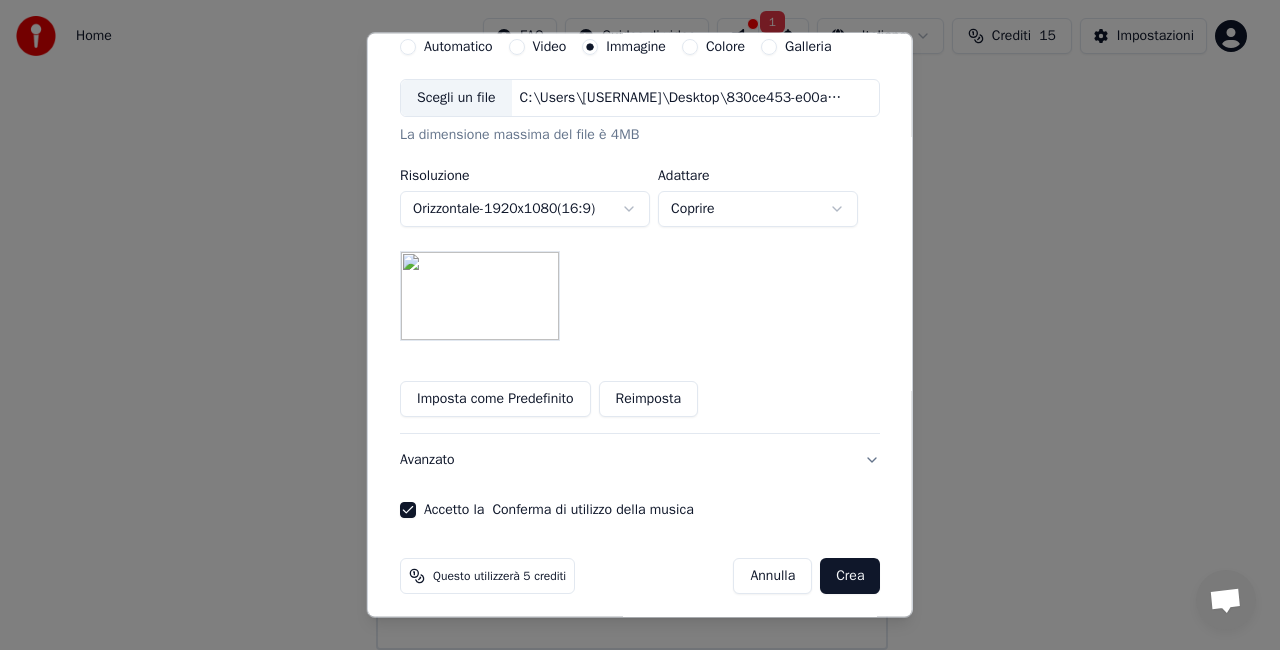 scroll, scrollTop: 414, scrollLeft: 0, axis: vertical 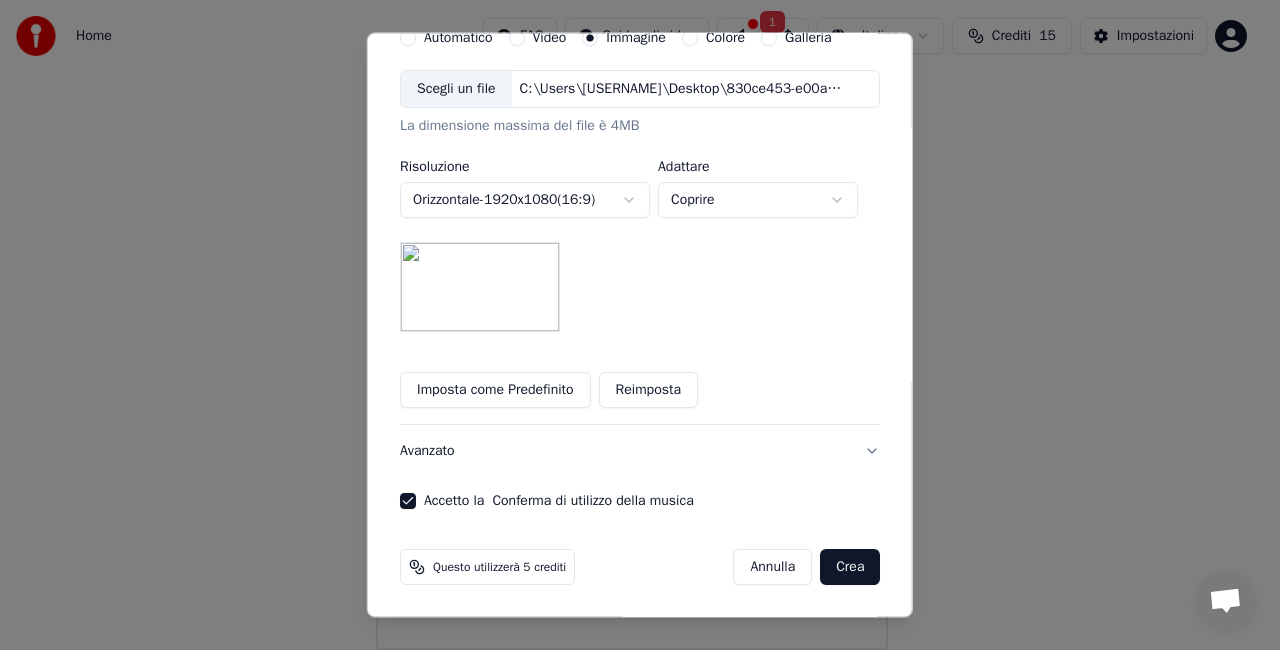click on "Crea" at bounding box center [850, 567] 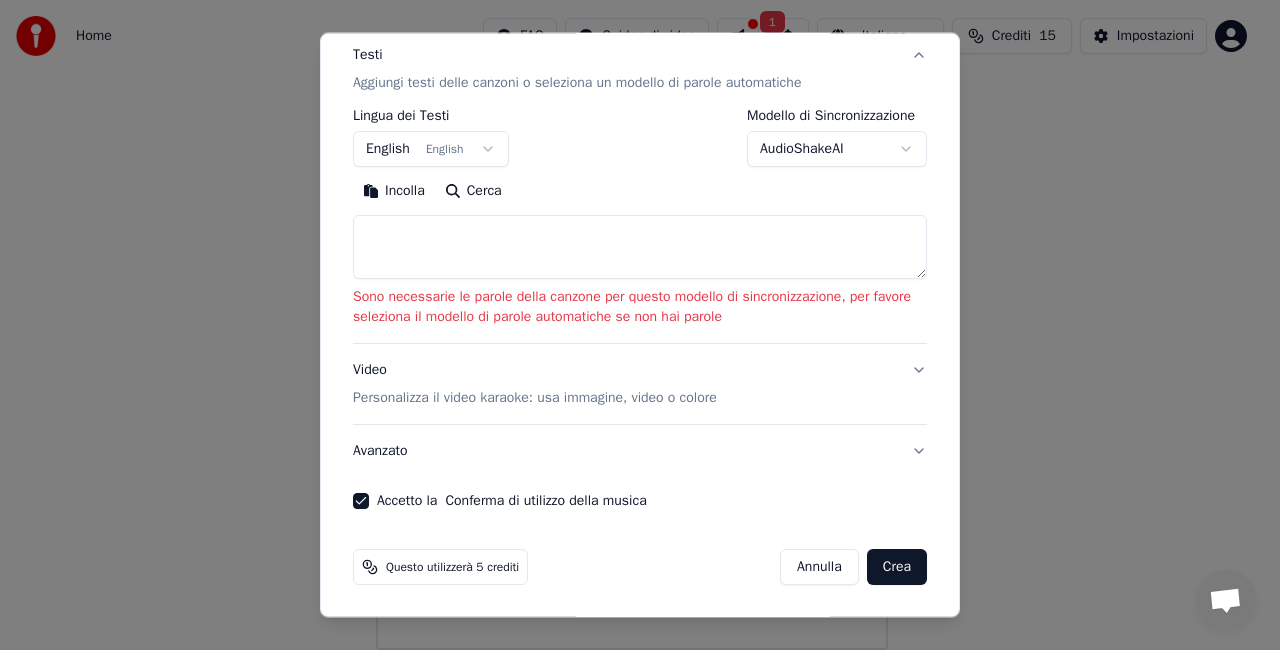 scroll, scrollTop: 254, scrollLeft: 0, axis: vertical 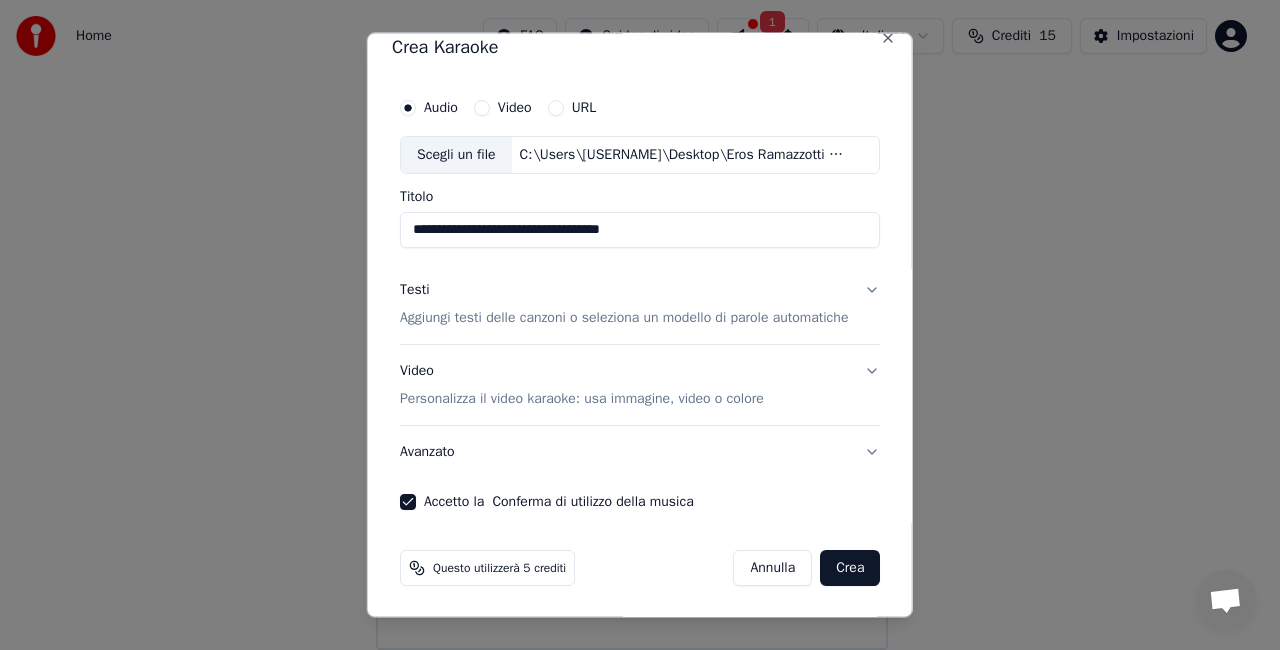 click on "Testi Aggiungi testi delle canzoni o seleziona un modello di parole automatiche" at bounding box center [640, 303] 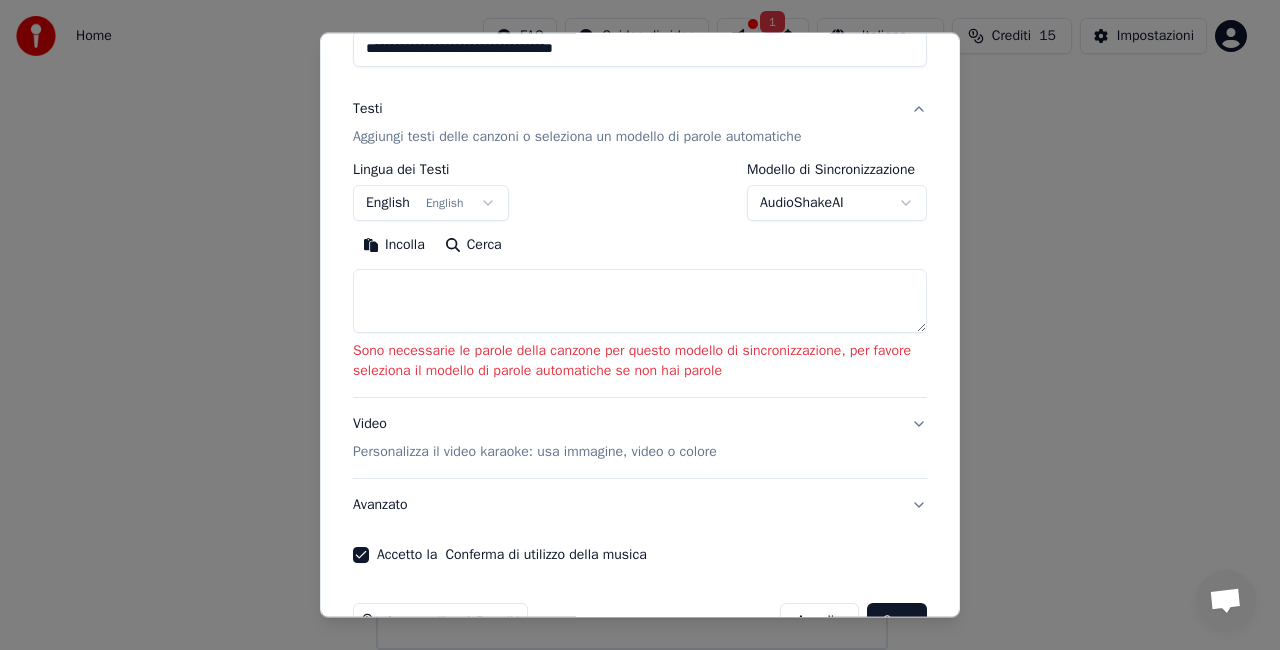 scroll, scrollTop: 254, scrollLeft: 0, axis: vertical 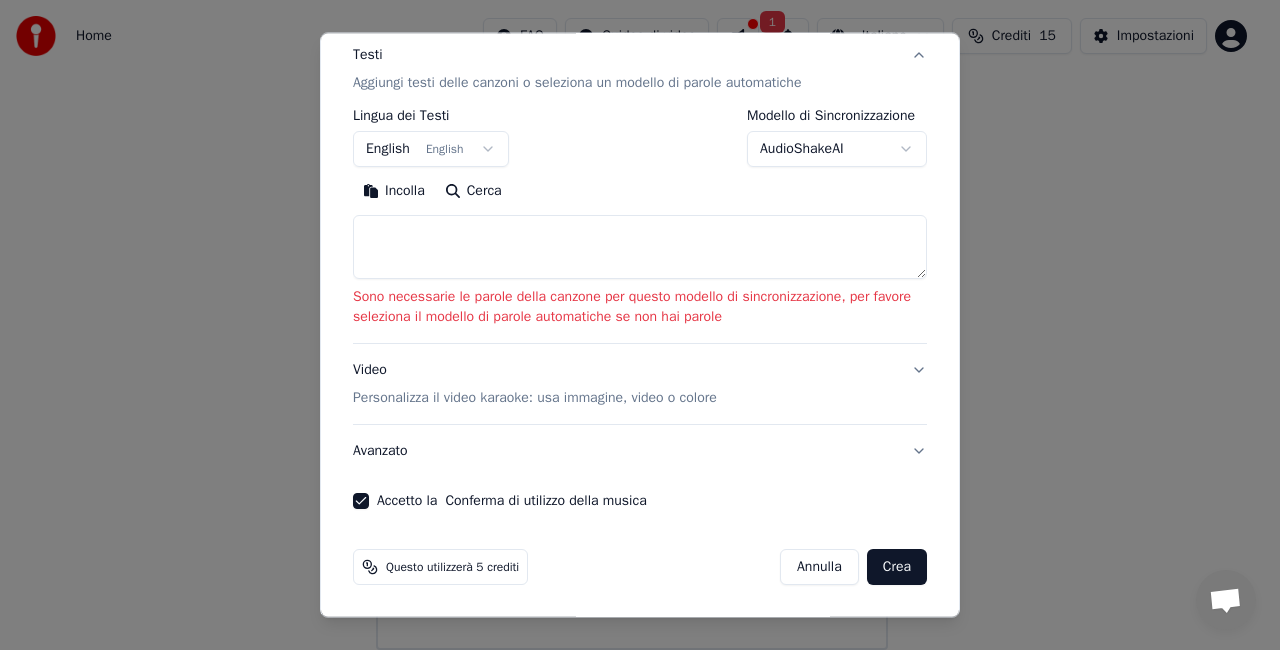 click on "**********" at bounding box center (631, 144) 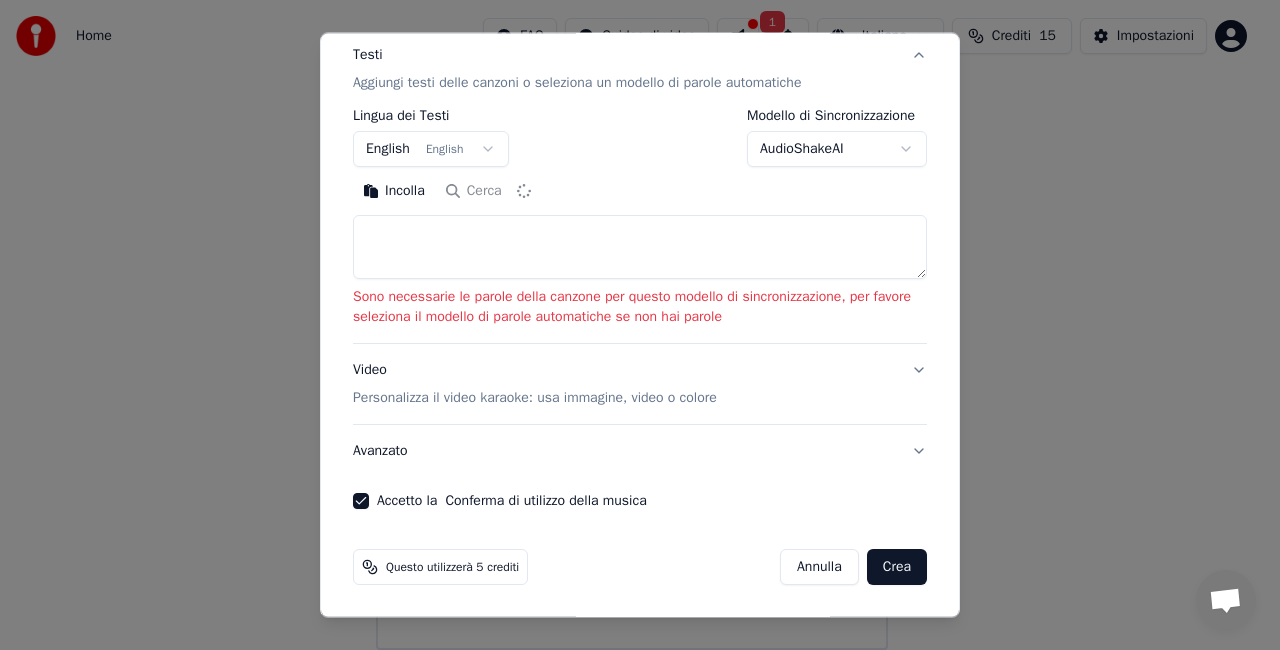 type on "**********" 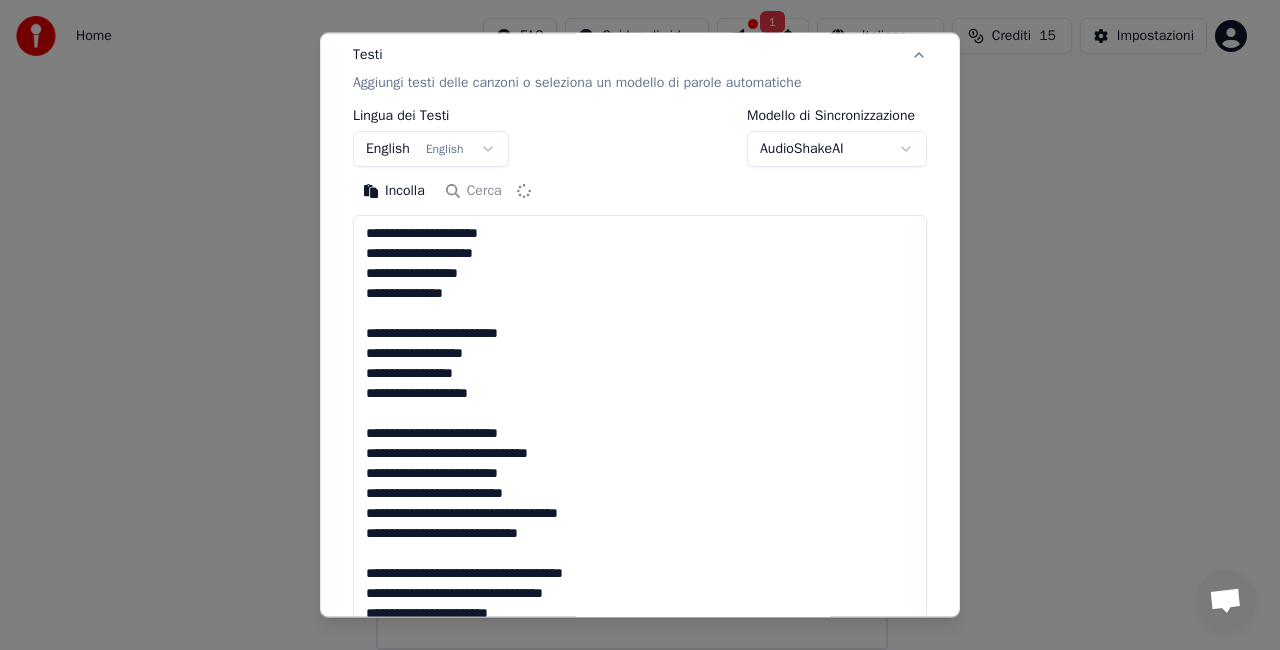 scroll, scrollTop: 206, scrollLeft: 0, axis: vertical 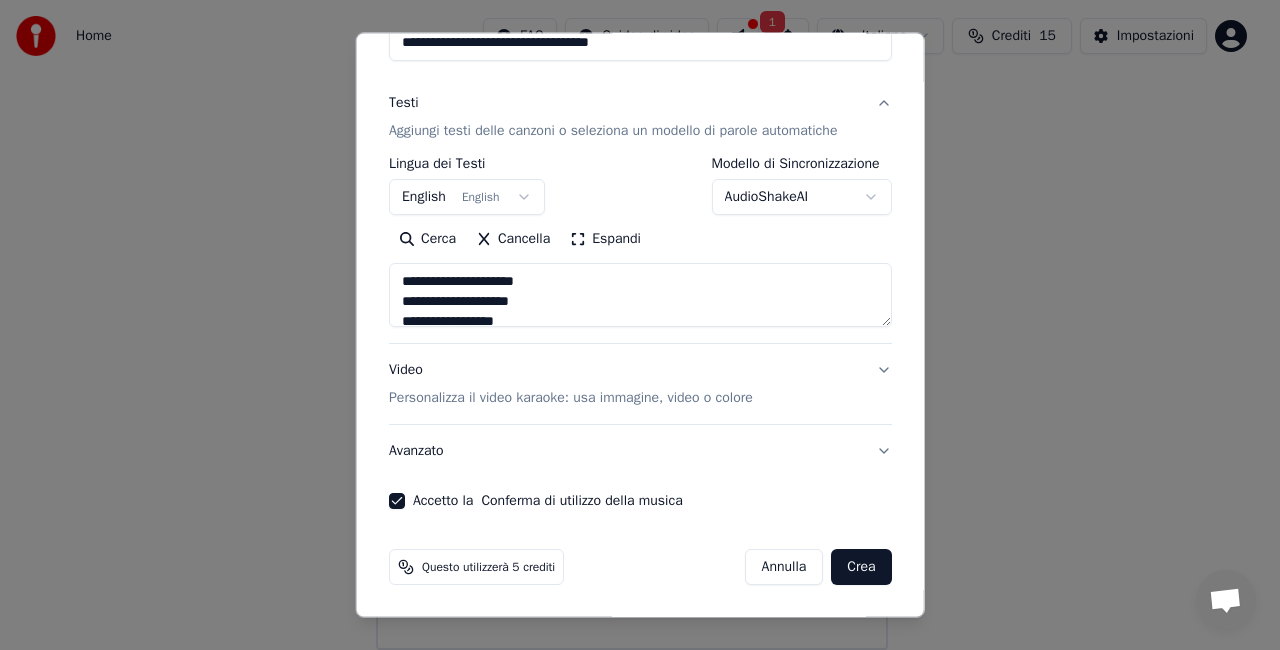 click on "Crea" at bounding box center [861, 567] 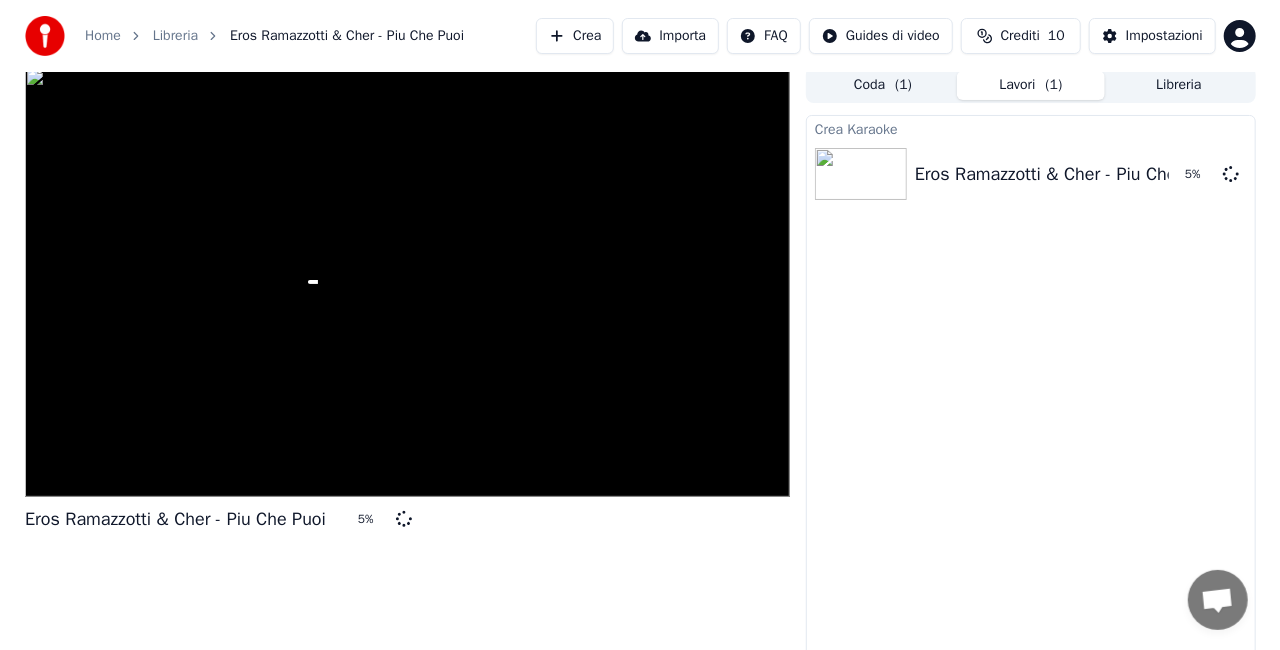 scroll, scrollTop: 0, scrollLeft: 0, axis: both 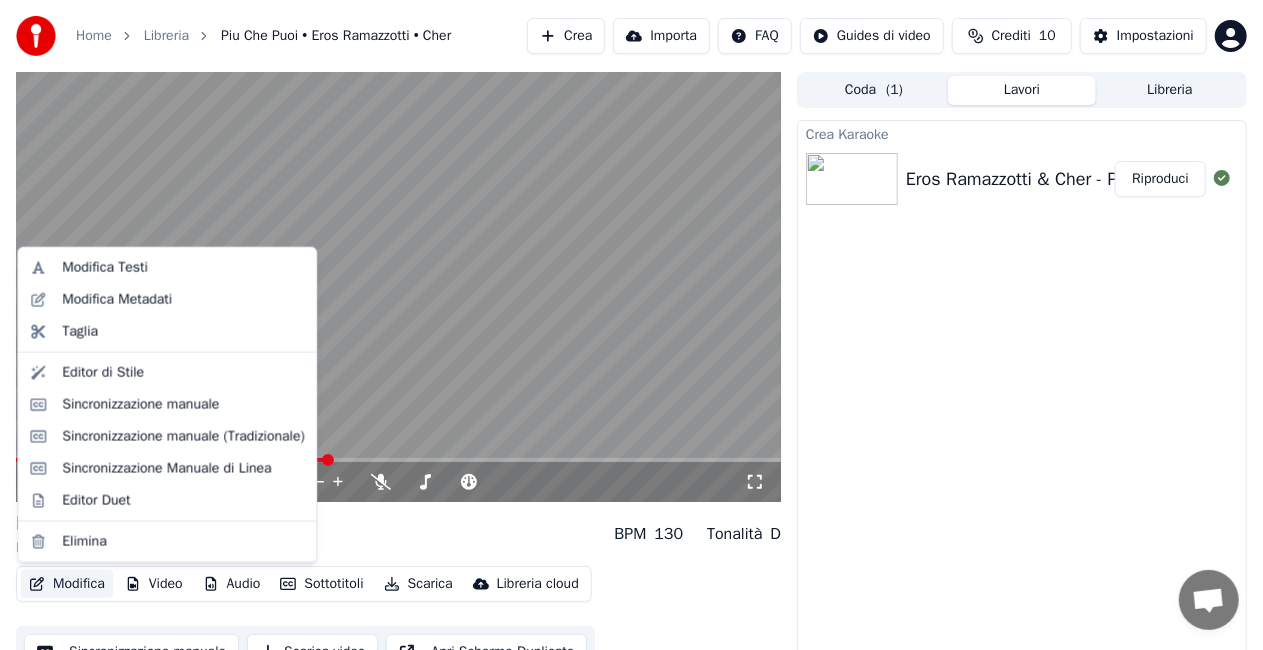 click on "Modifica" at bounding box center (67, 584) 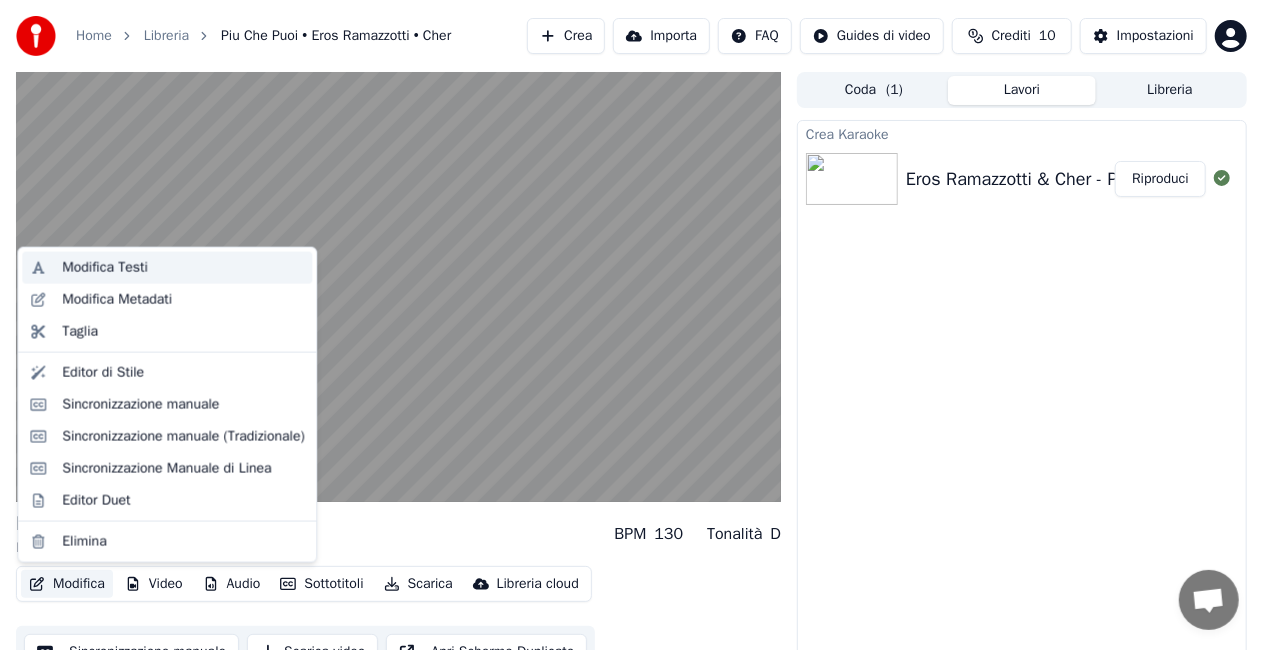 click on "Modifica Testi" at bounding box center [105, 268] 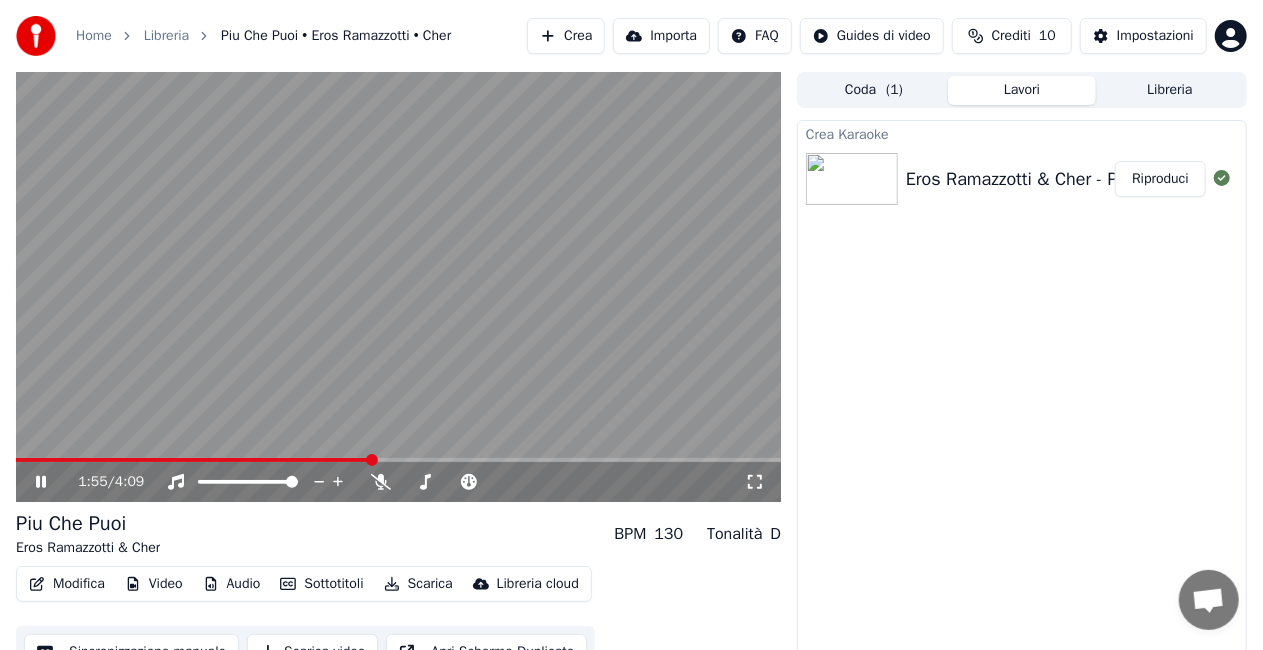 click on "1:55  /  4:09" at bounding box center [398, 482] 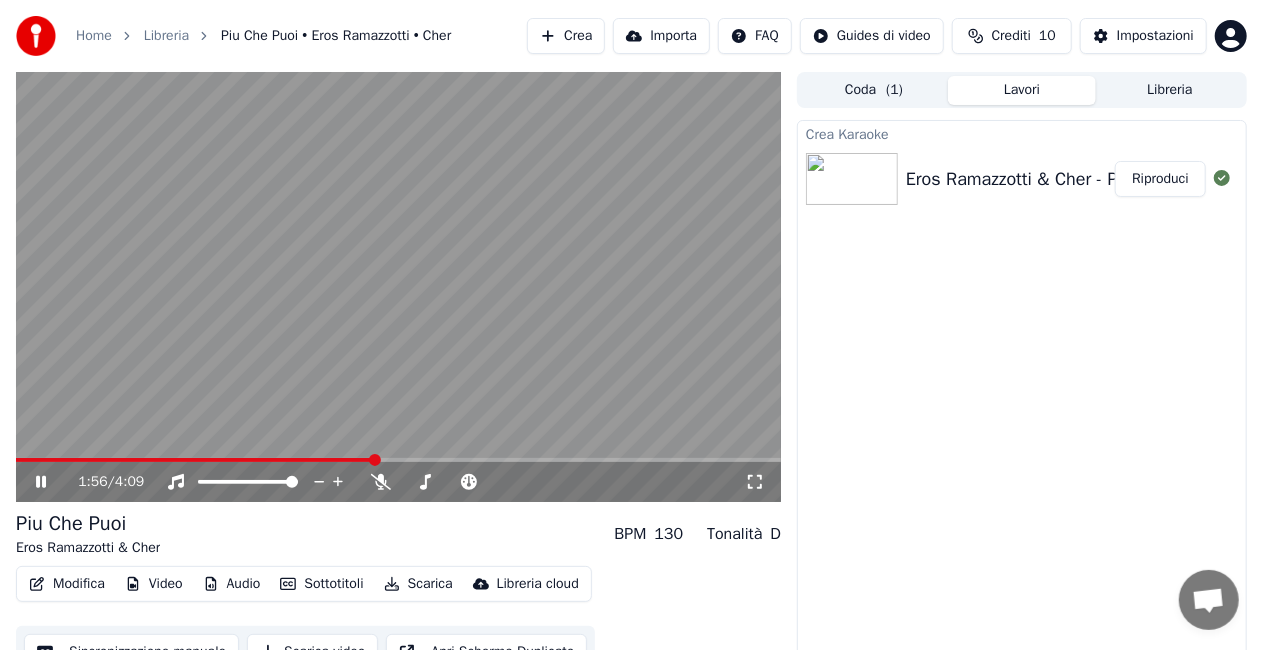 click 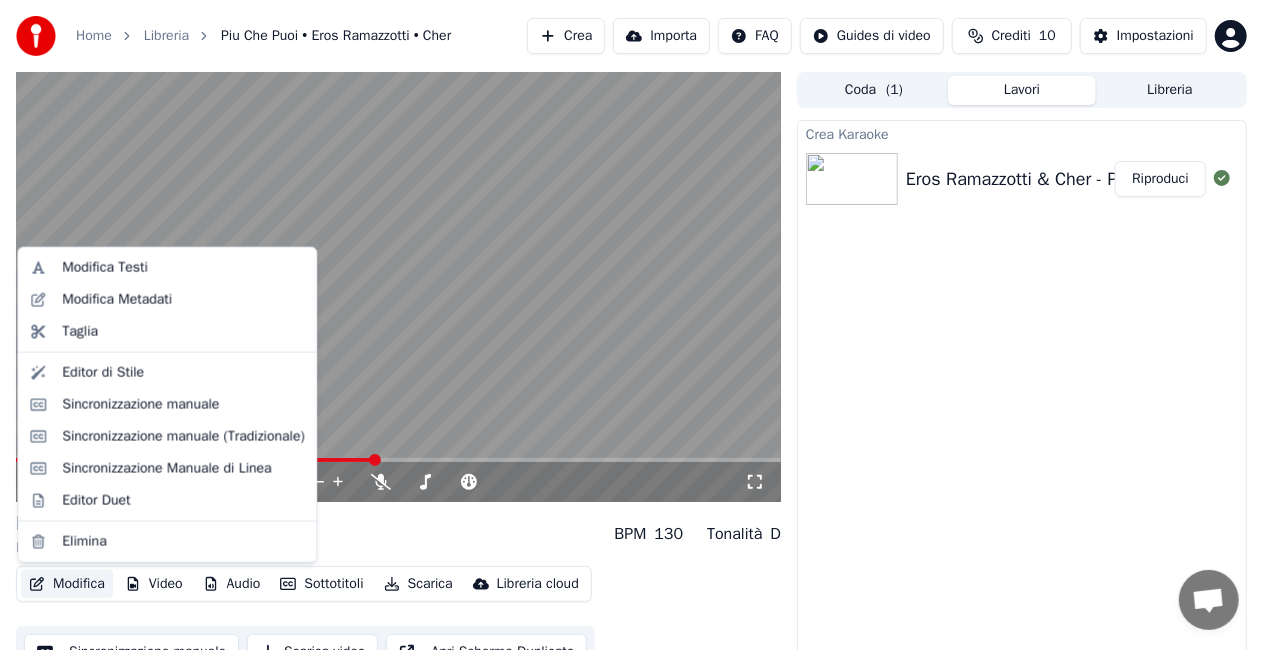 click on "Modifica" at bounding box center [67, 584] 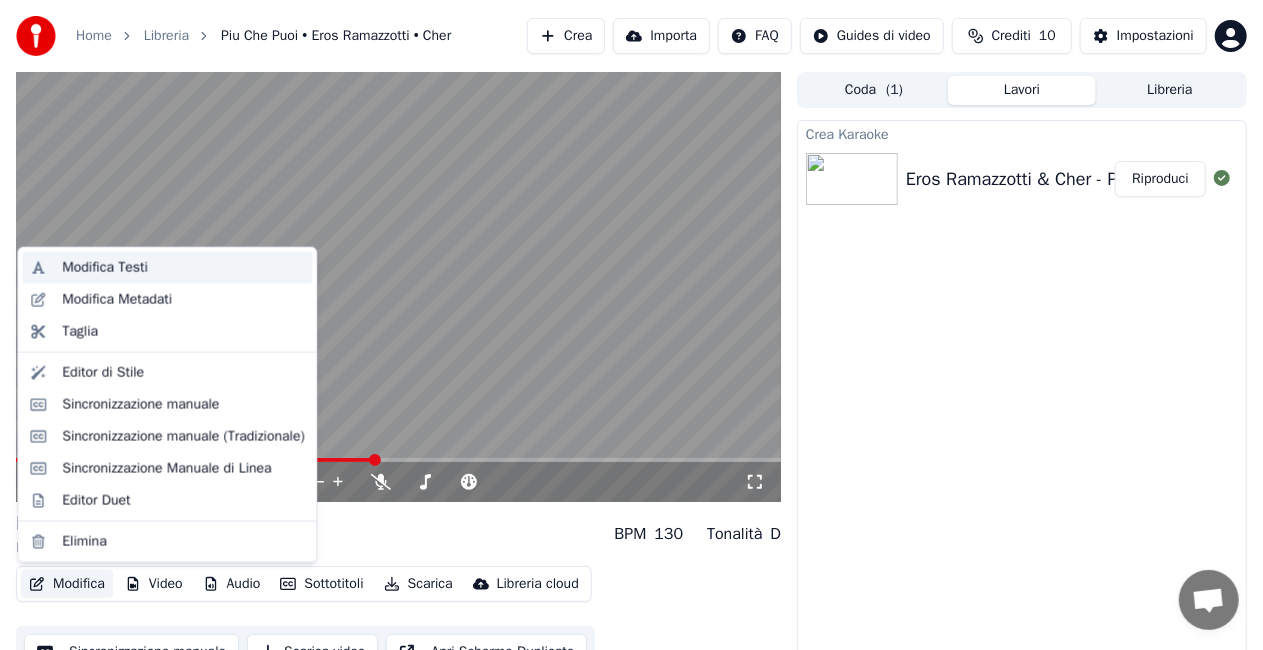click on "Modifica Testi" at bounding box center (105, 268) 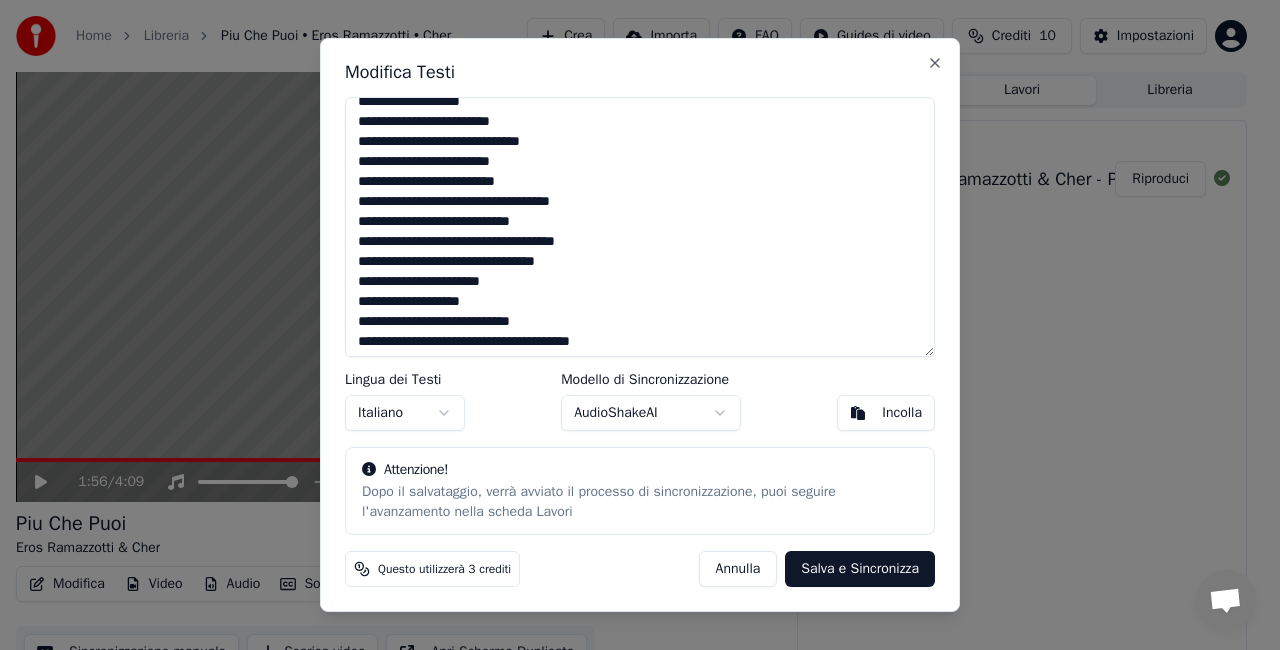 scroll, scrollTop: 200, scrollLeft: 0, axis: vertical 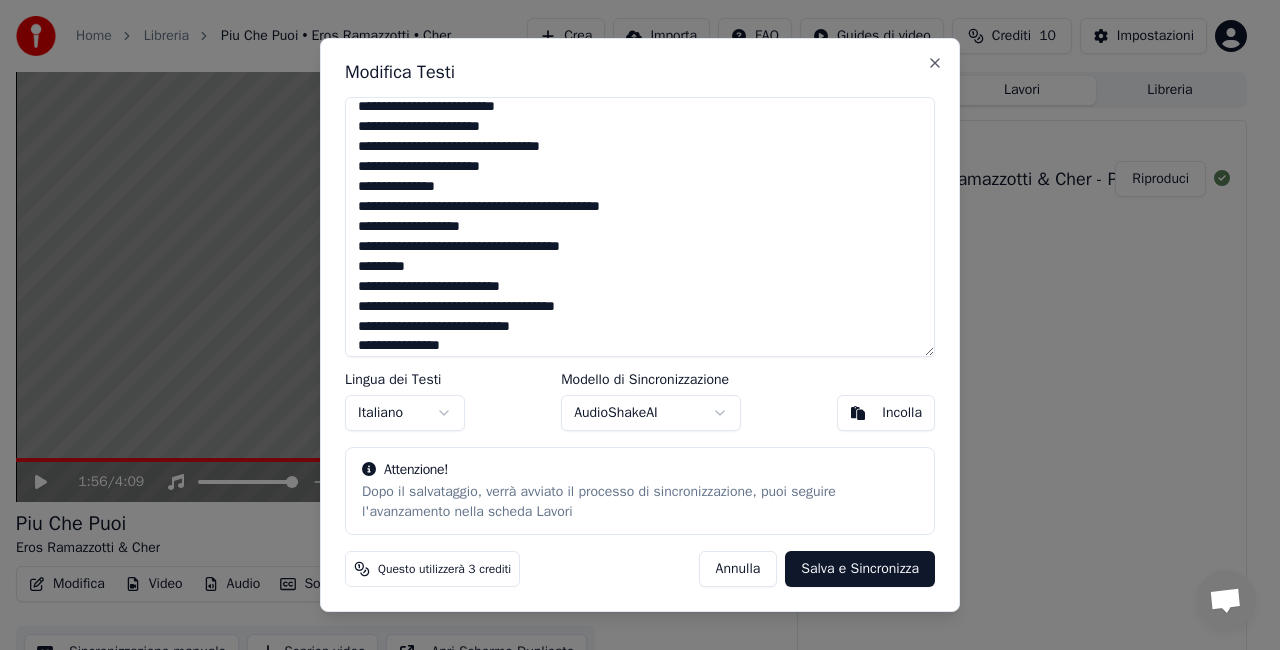 drag, startPoint x: 361, startPoint y: 199, endPoint x: 644, endPoint y: 209, distance: 283.17664 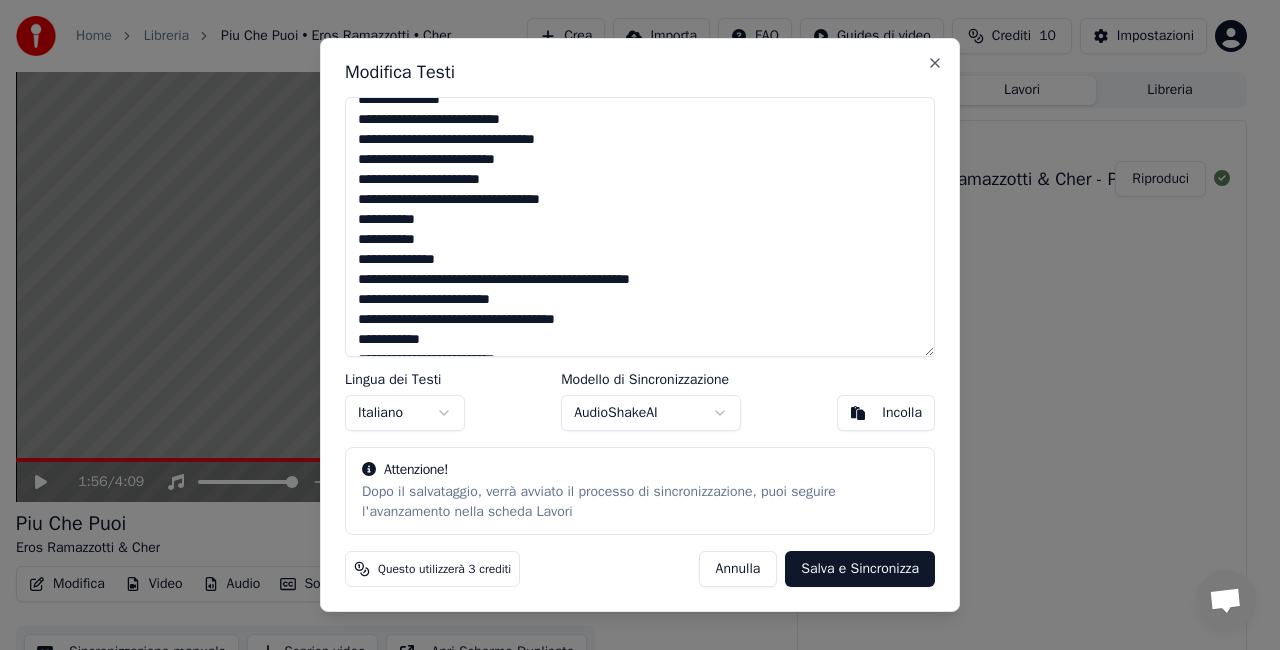 scroll, scrollTop: 777, scrollLeft: 0, axis: vertical 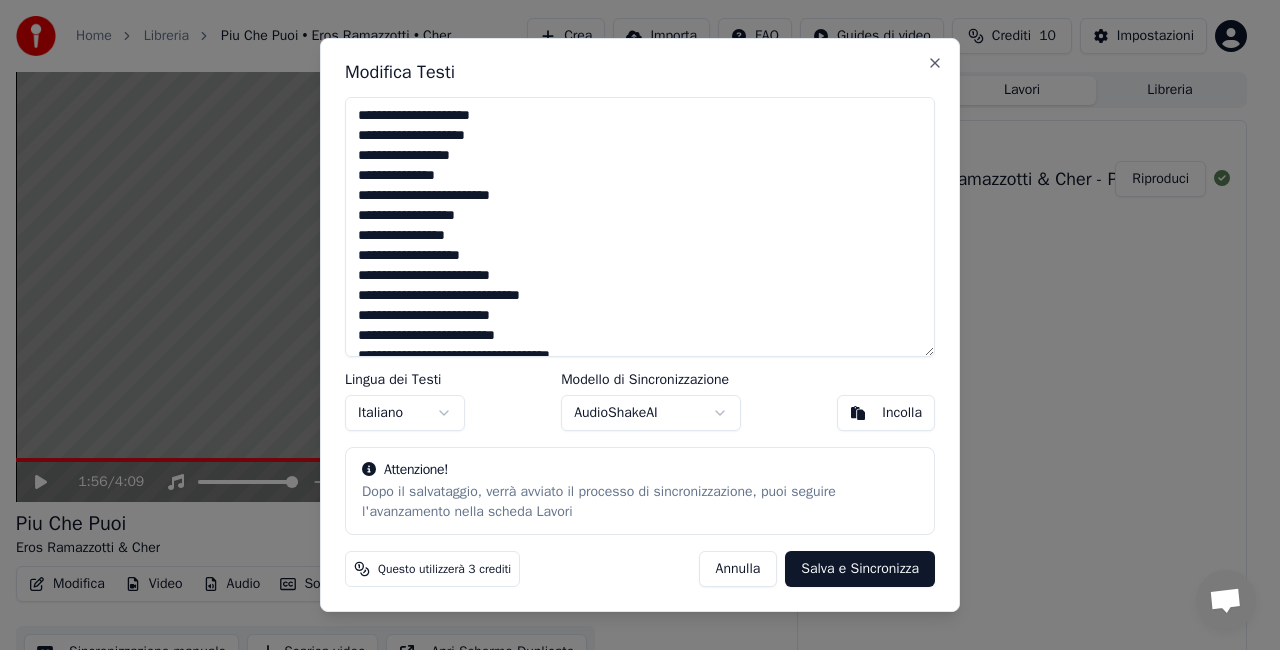 click 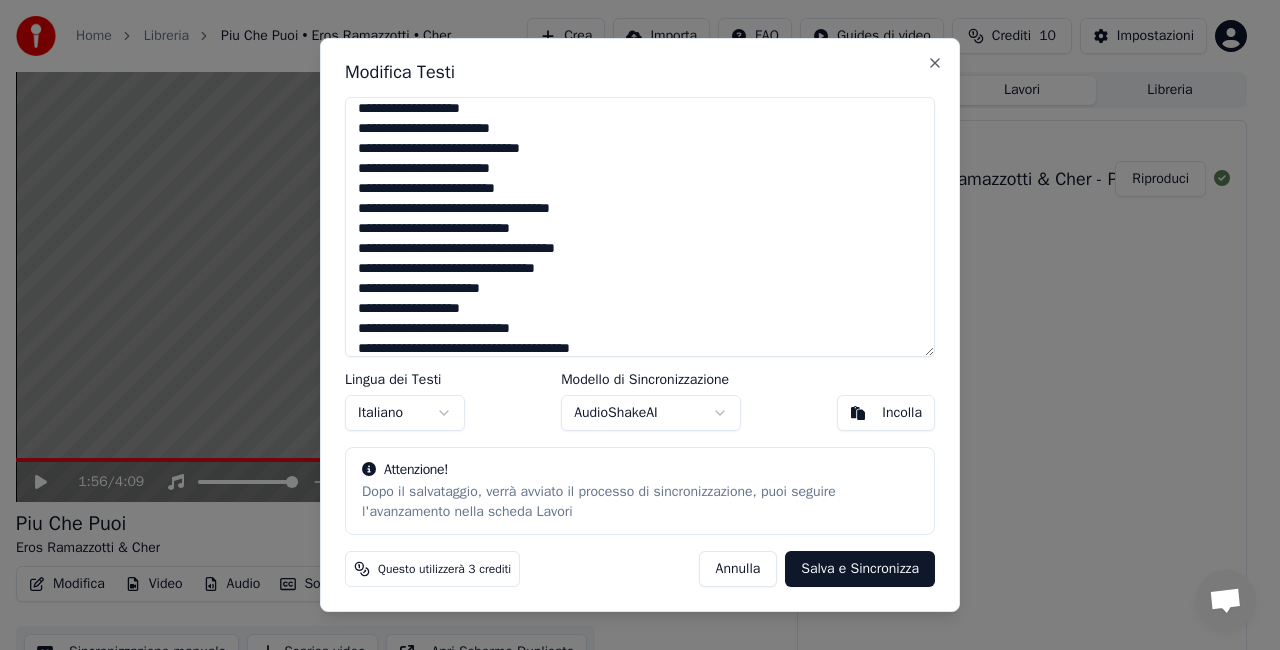 scroll, scrollTop: 217, scrollLeft: 0, axis: vertical 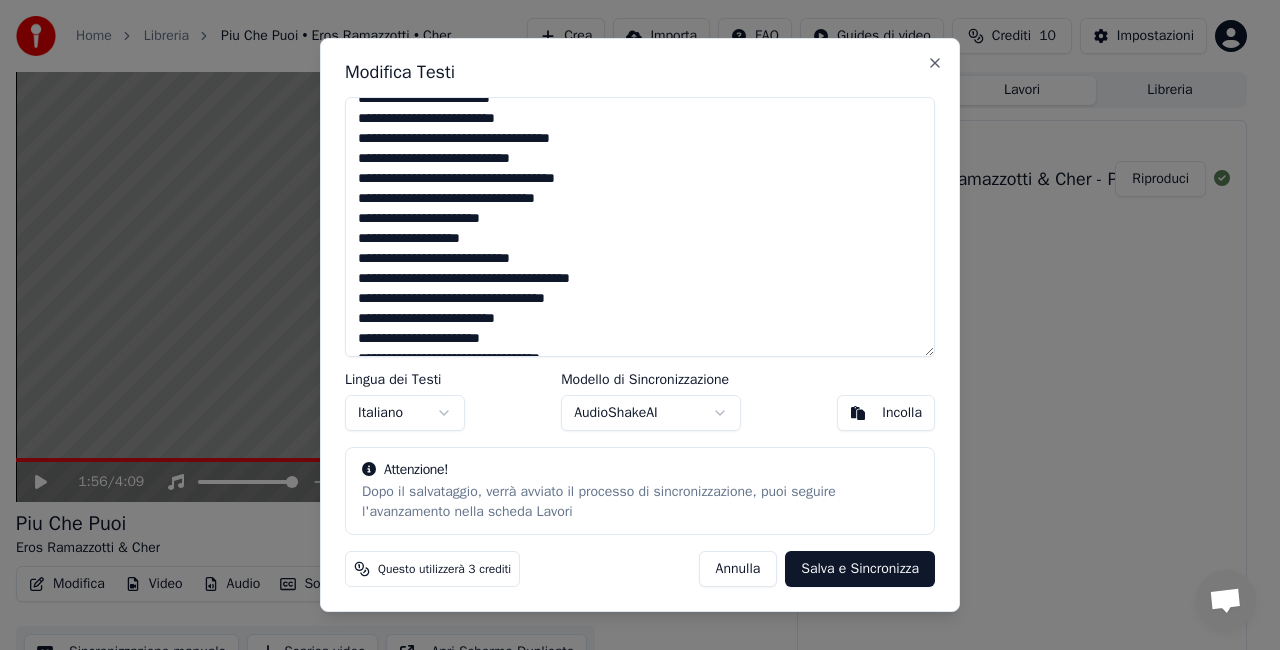 drag, startPoint x: 354, startPoint y: 120, endPoint x: 542, endPoint y: 155, distance: 191.23022 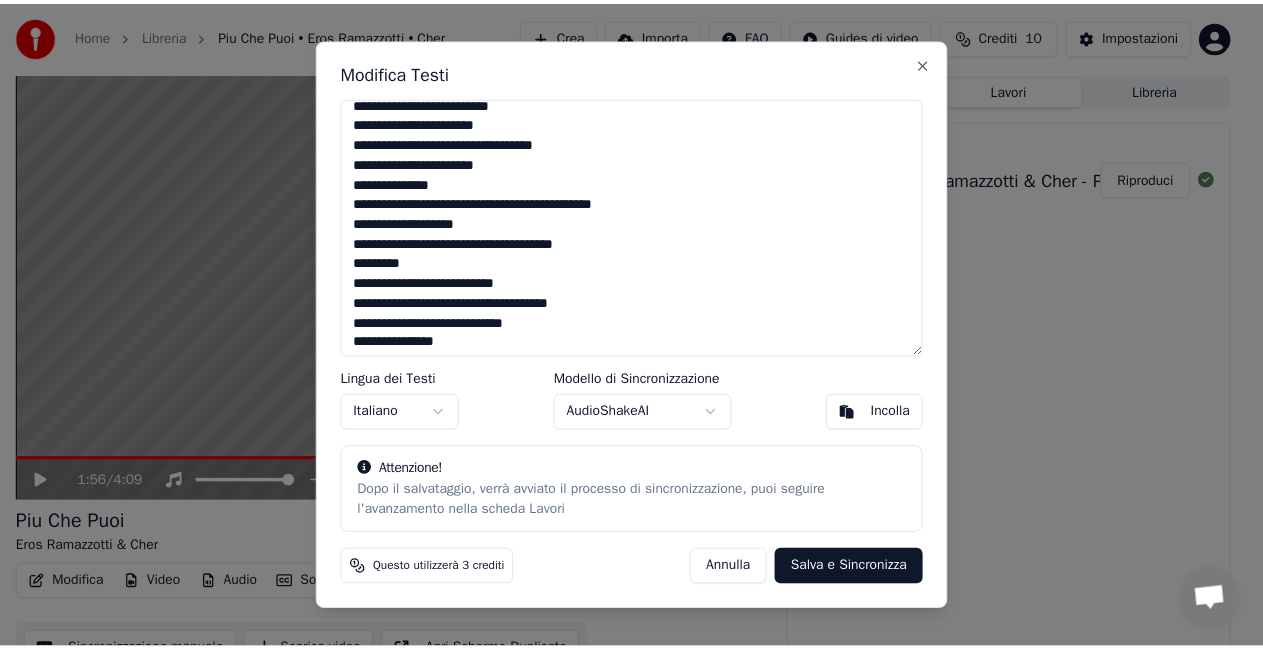 scroll, scrollTop: 443, scrollLeft: 0, axis: vertical 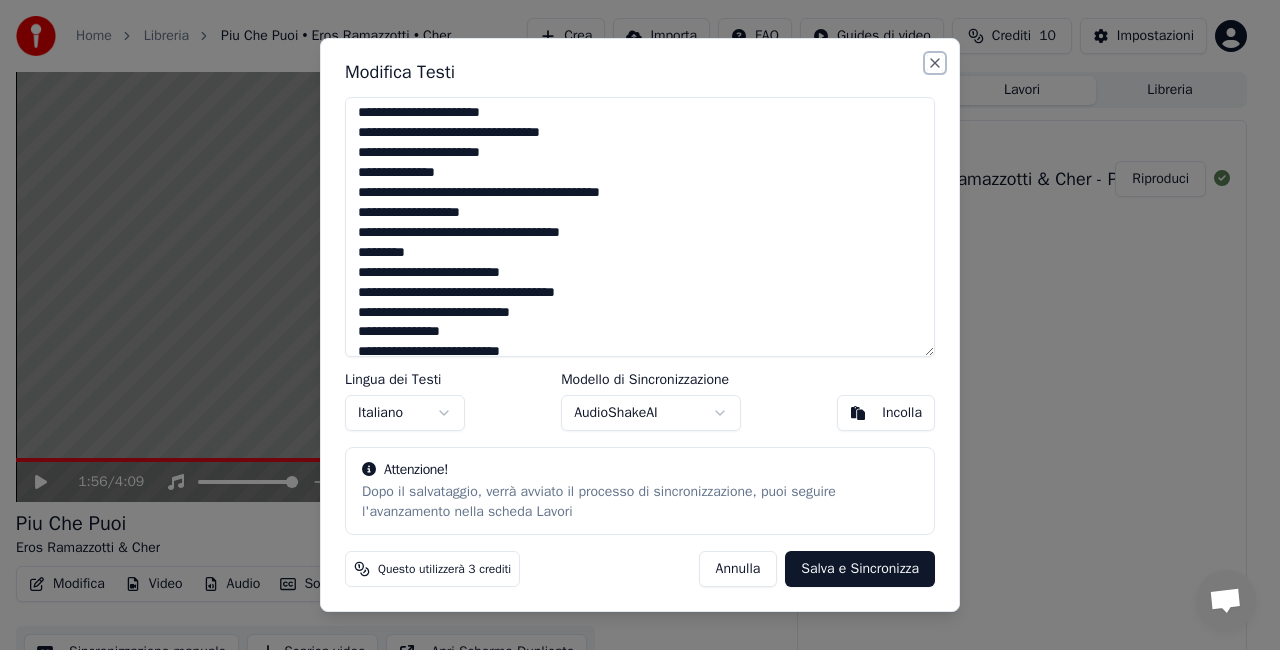 click on "Close" at bounding box center [935, 63] 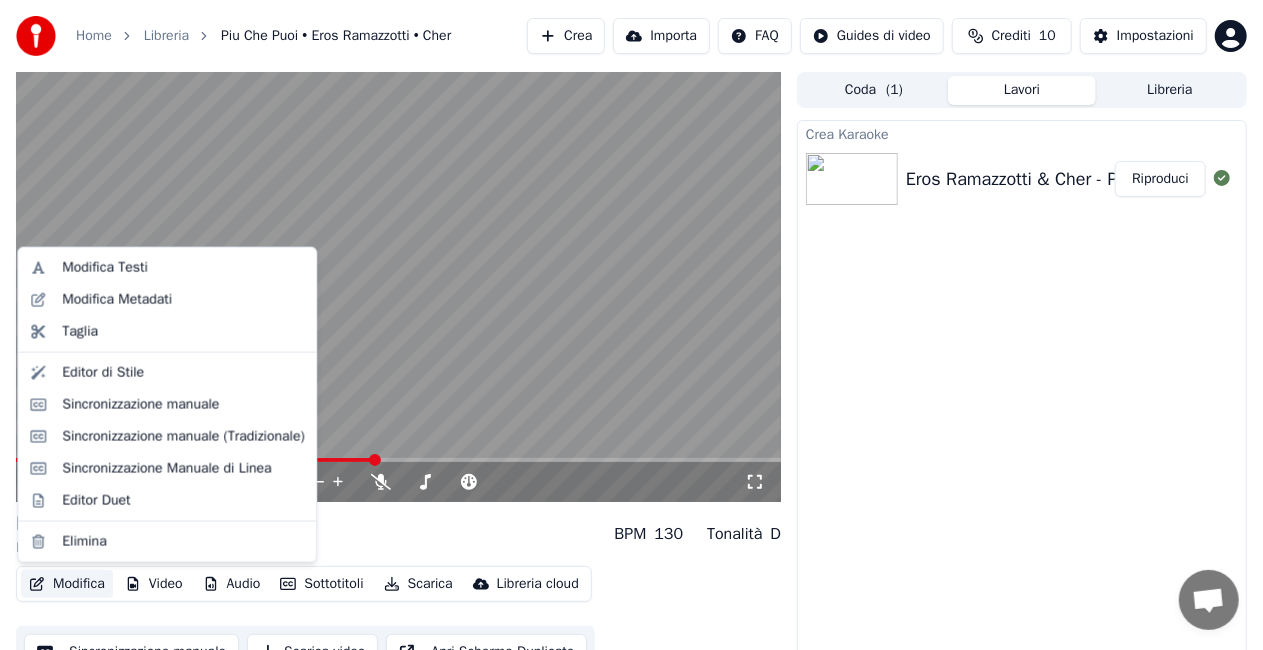 click on "Modifica" at bounding box center [67, 584] 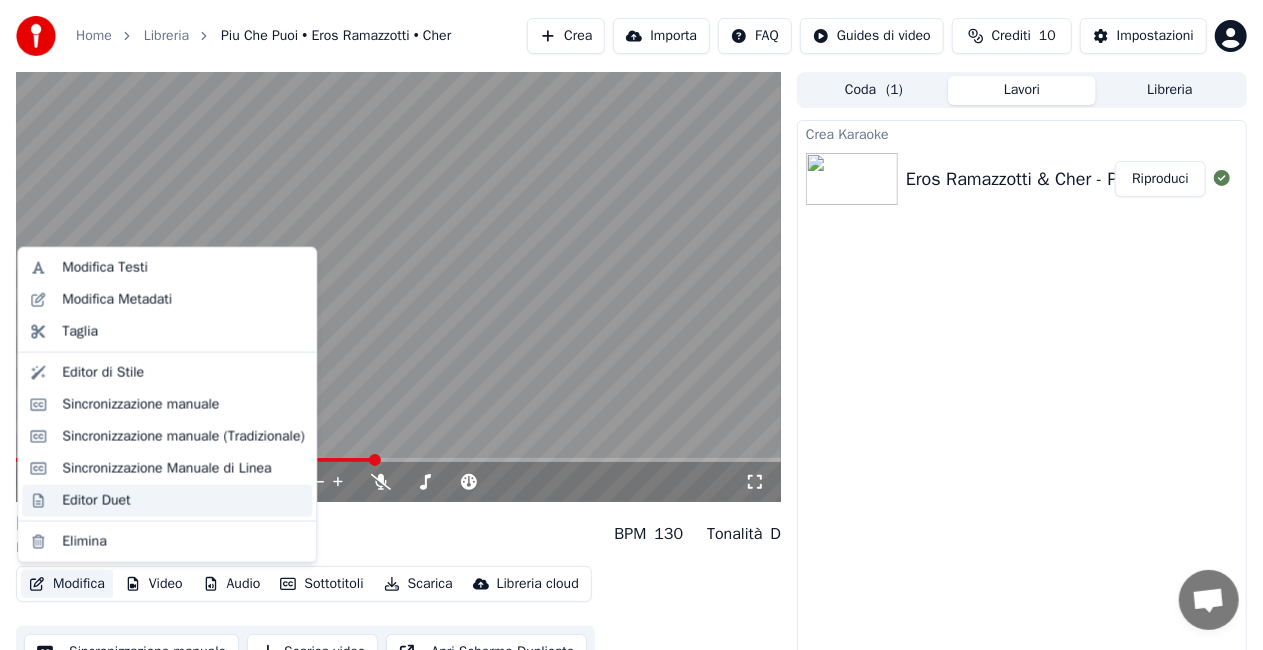 click on "Editor Duet" at bounding box center (96, 501) 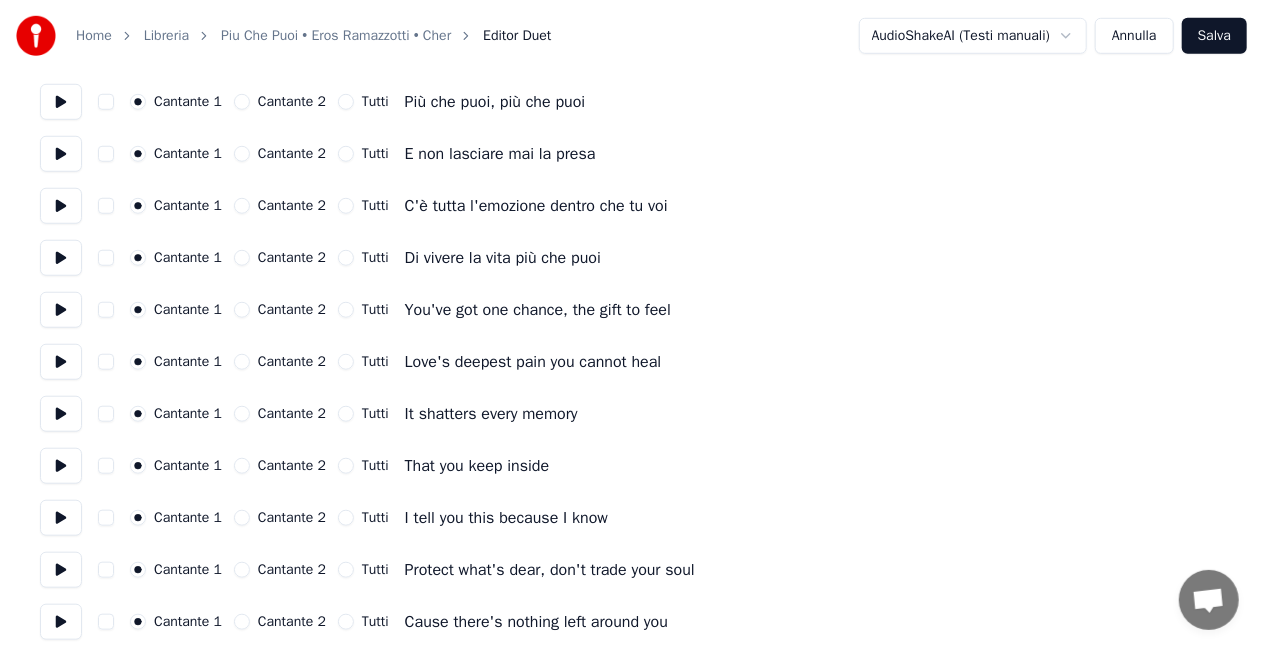 scroll, scrollTop: 700, scrollLeft: 0, axis: vertical 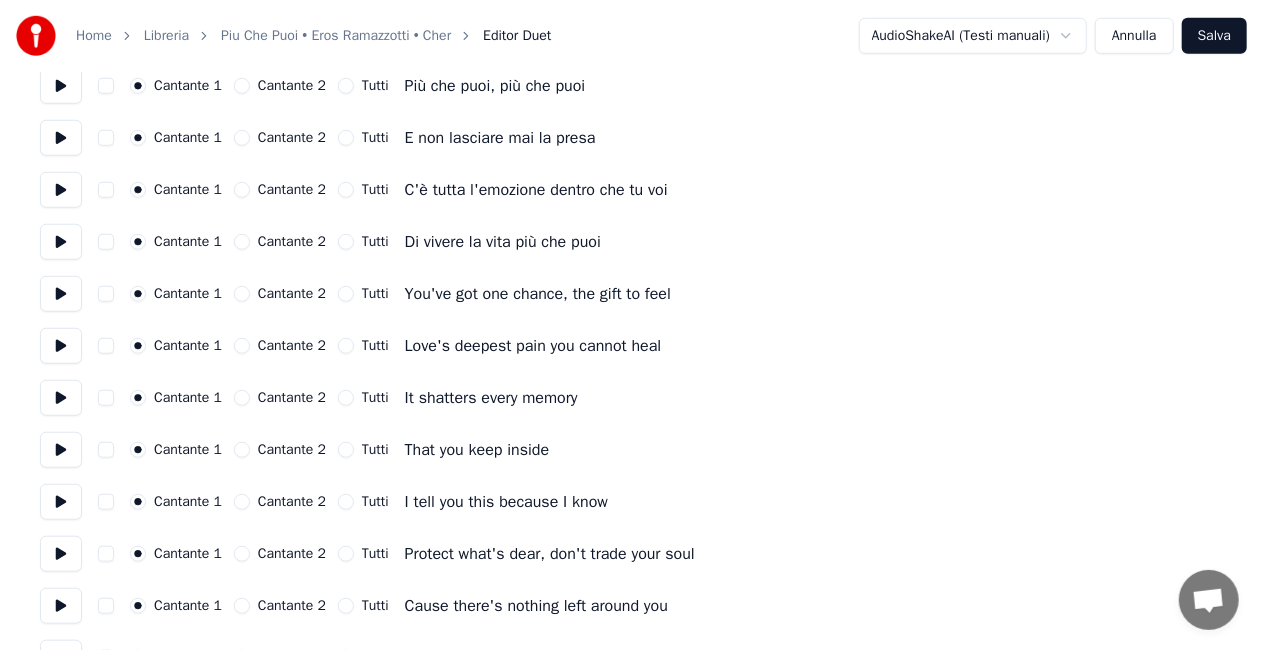 click on "Cantante 2" at bounding box center [242, 294] 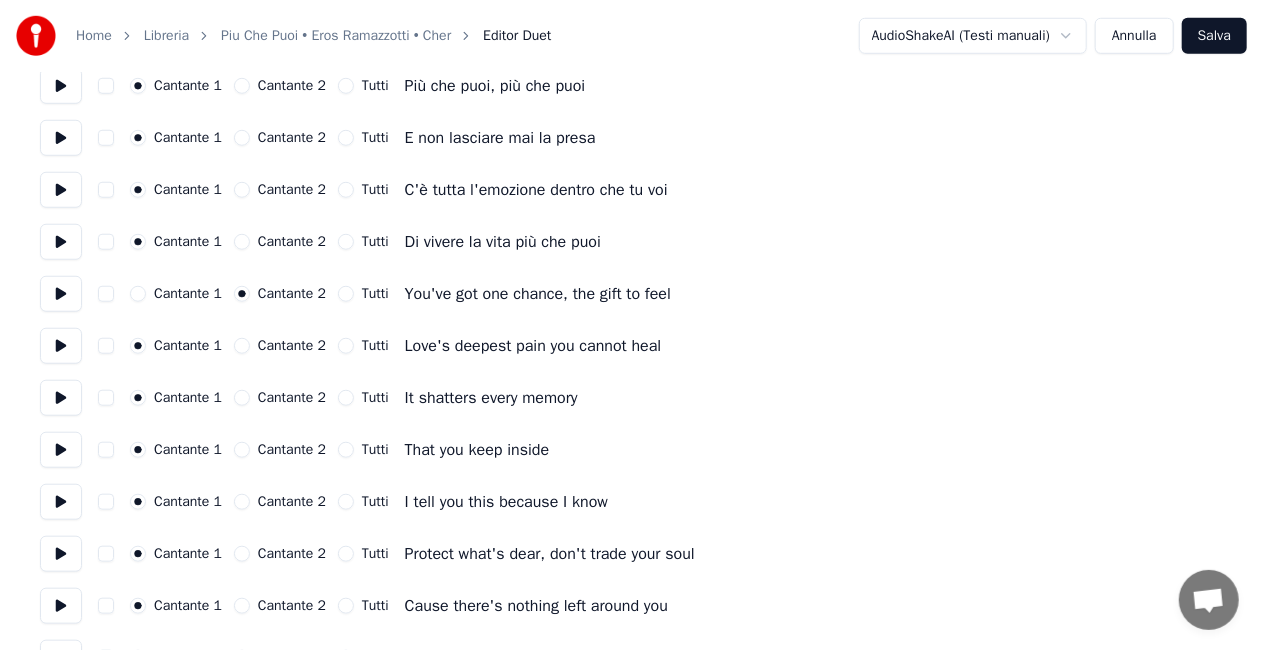 click on "Cantante 2" at bounding box center (242, 346) 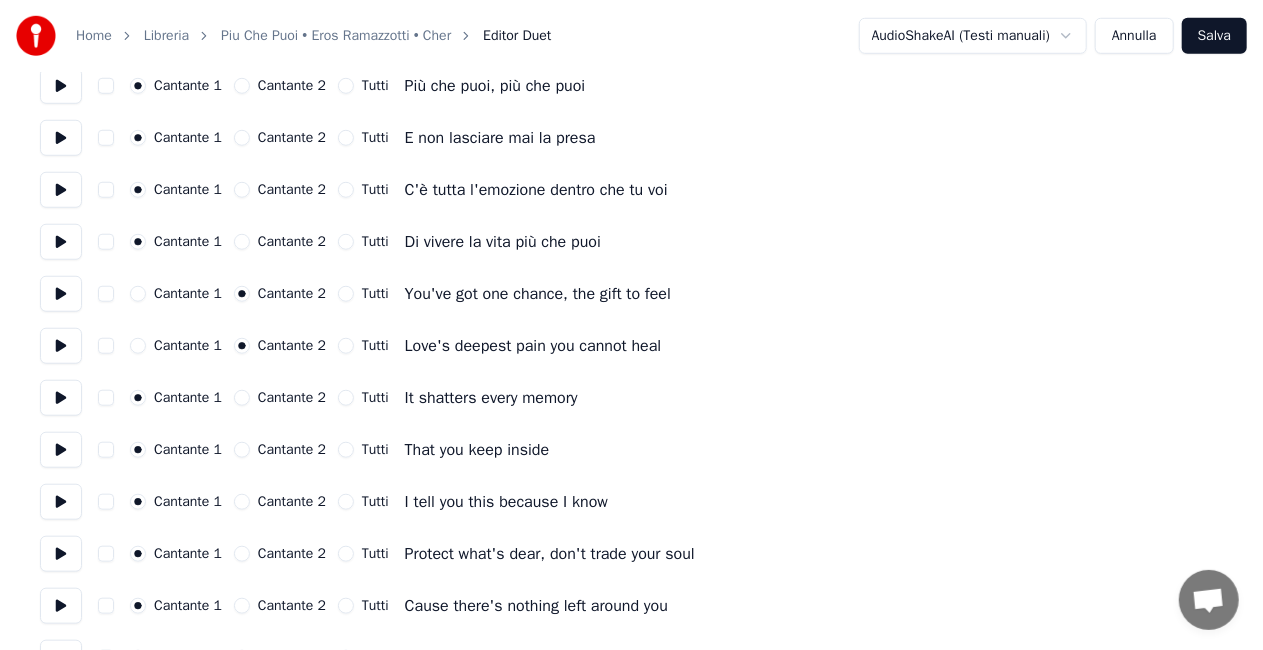 click on "Cantante 2" at bounding box center [242, 398] 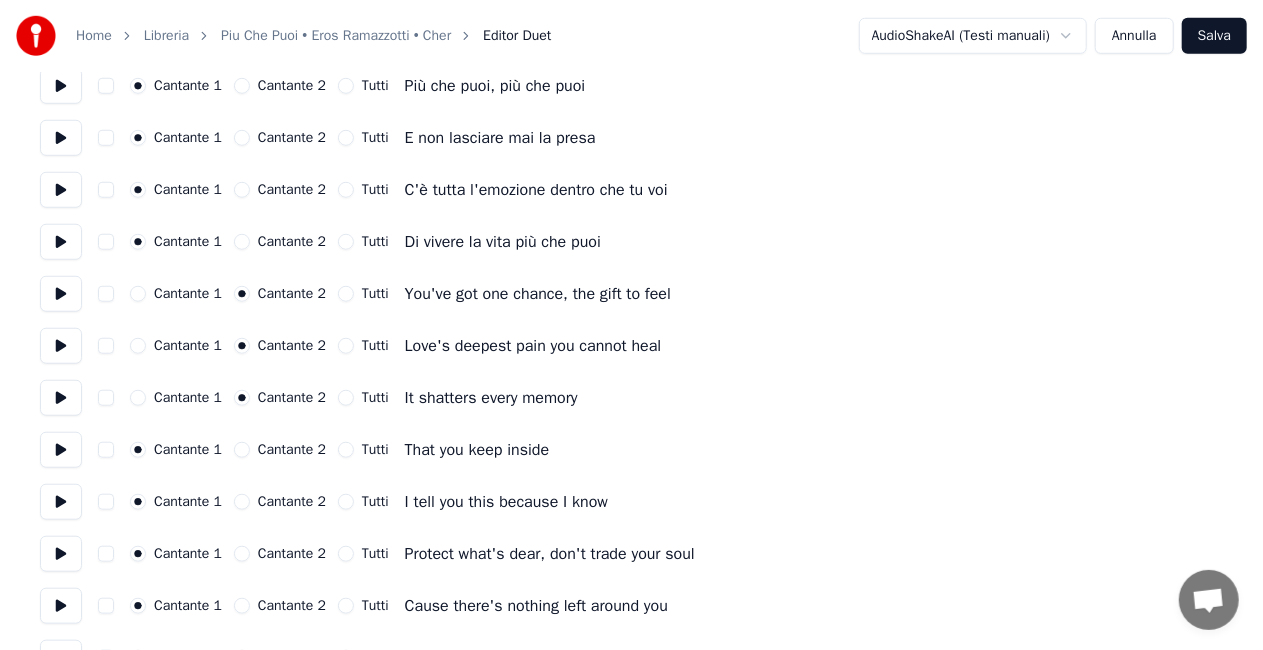 click on "Cantante 2" at bounding box center [242, 450] 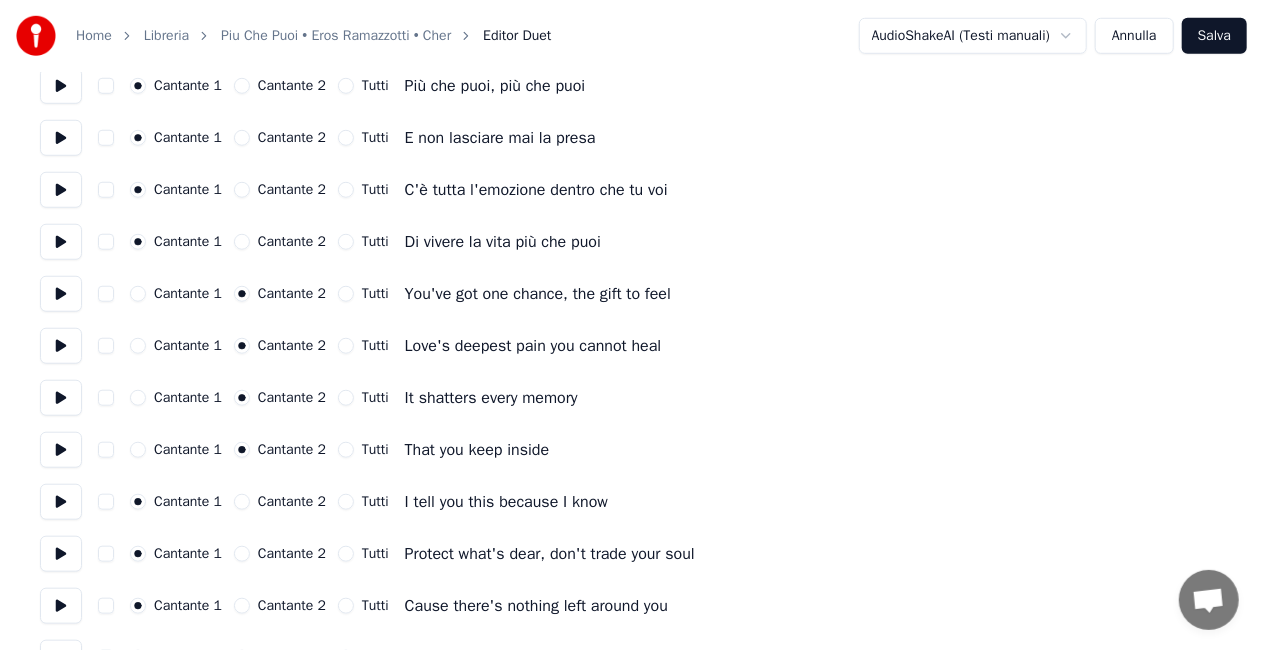 click on "Cantante 2" at bounding box center (242, 502) 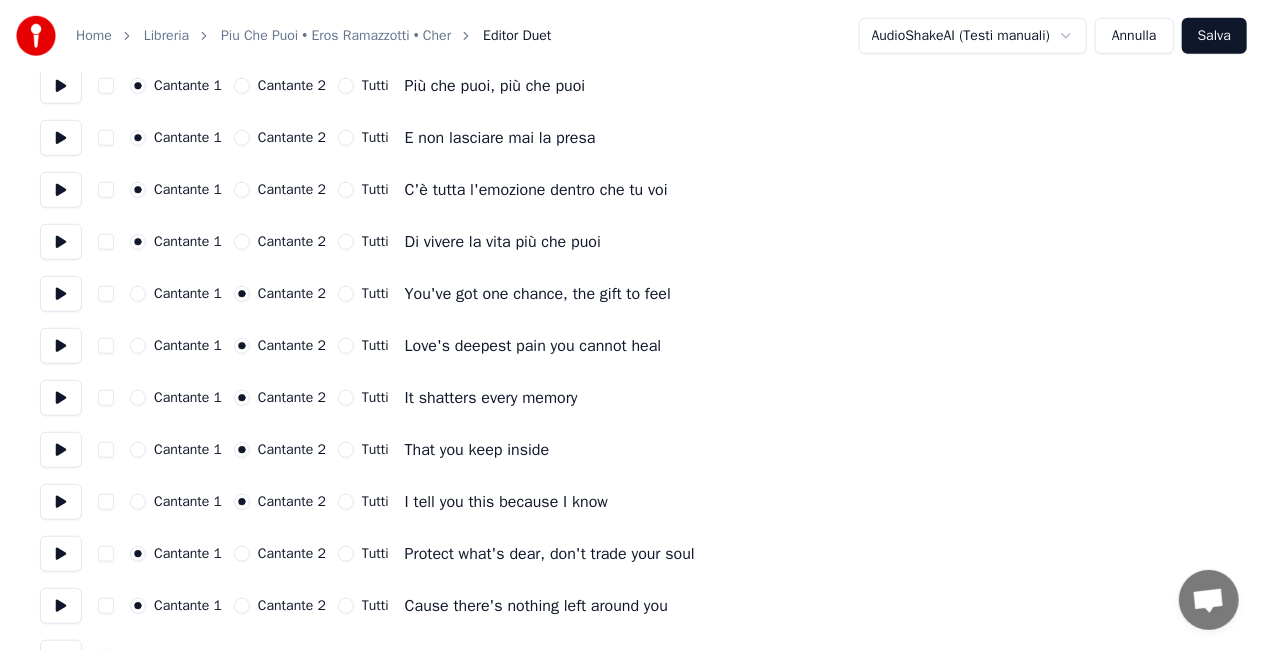click on "Cantante 1 Cantante 2 Tutti Protect what's dear, don't trade your soul" at bounding box center [631, 554] 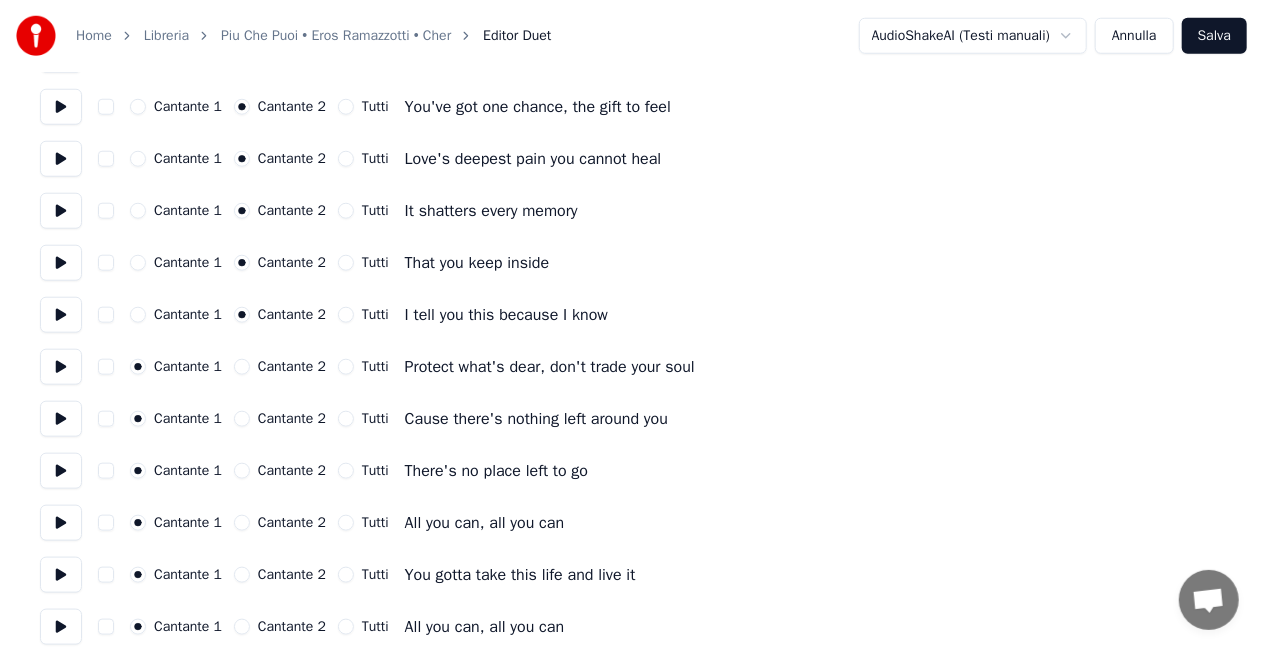 scroll, scrollTop: 900, scrollLeft: 0, axis: vertical 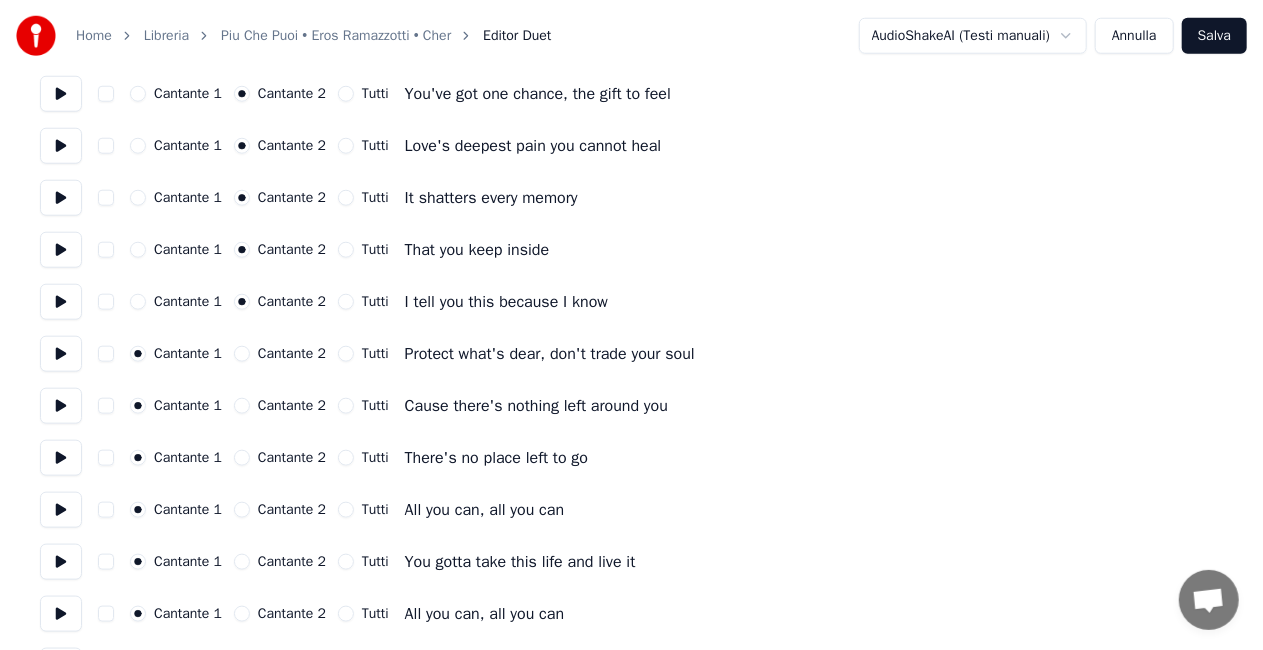 click on "Cantante 2" at bounding box center [242, 354] 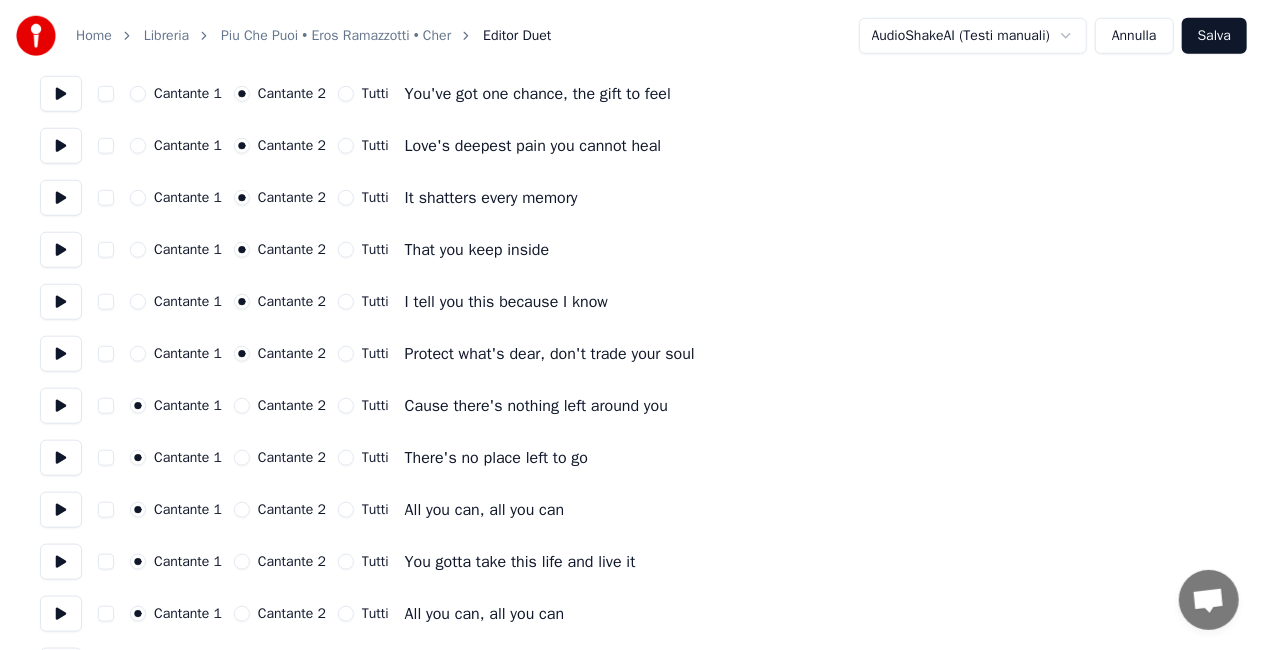 click on "Cantante 2" at bounding box center (242, 406) 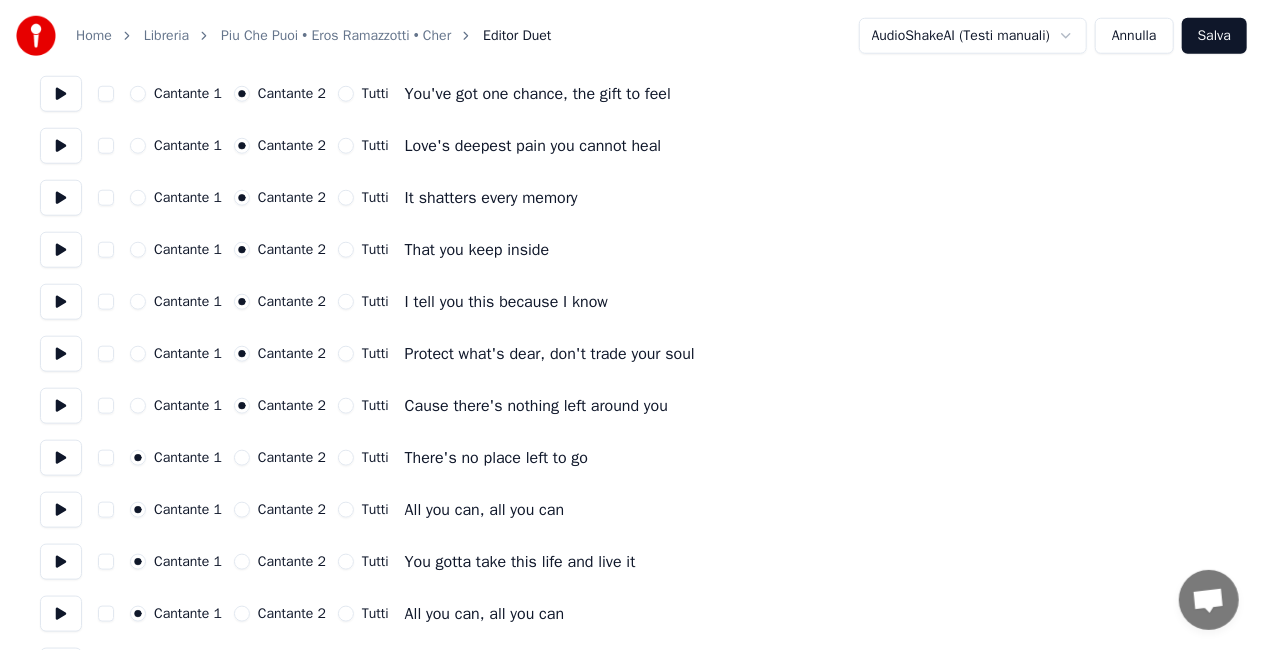 click on "Cantante 2" at bounding box center [242, 458] 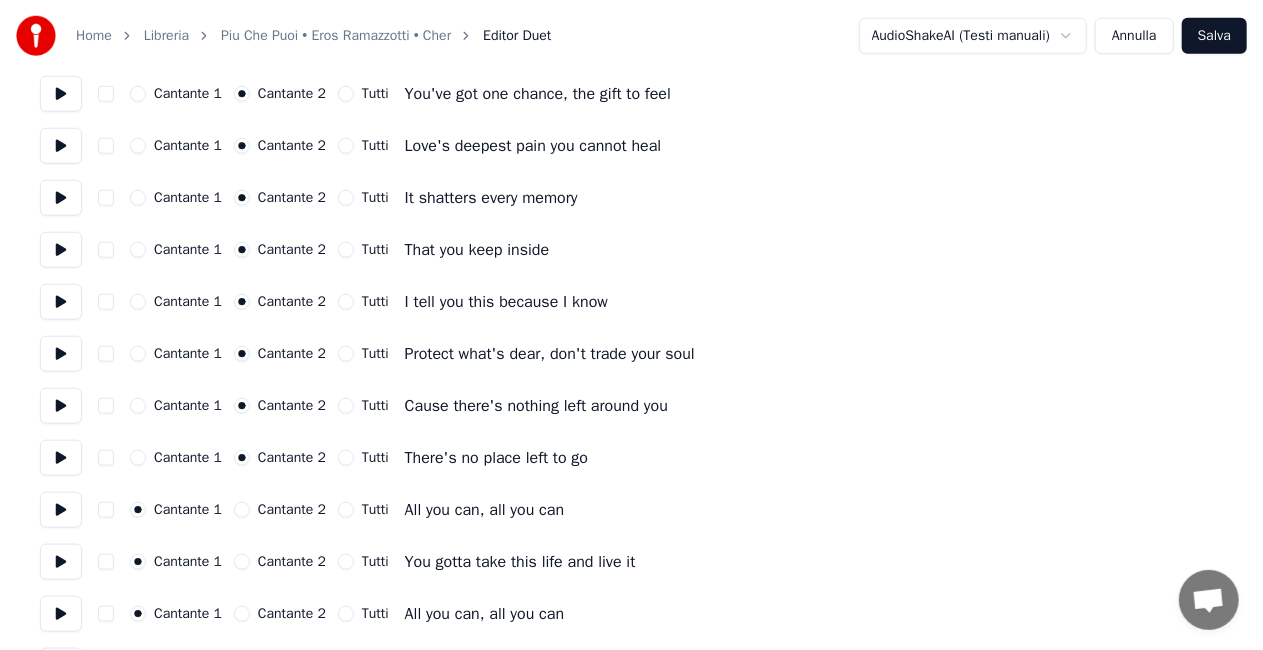 click on "Cantante 2" at bounding box center (280, 510) 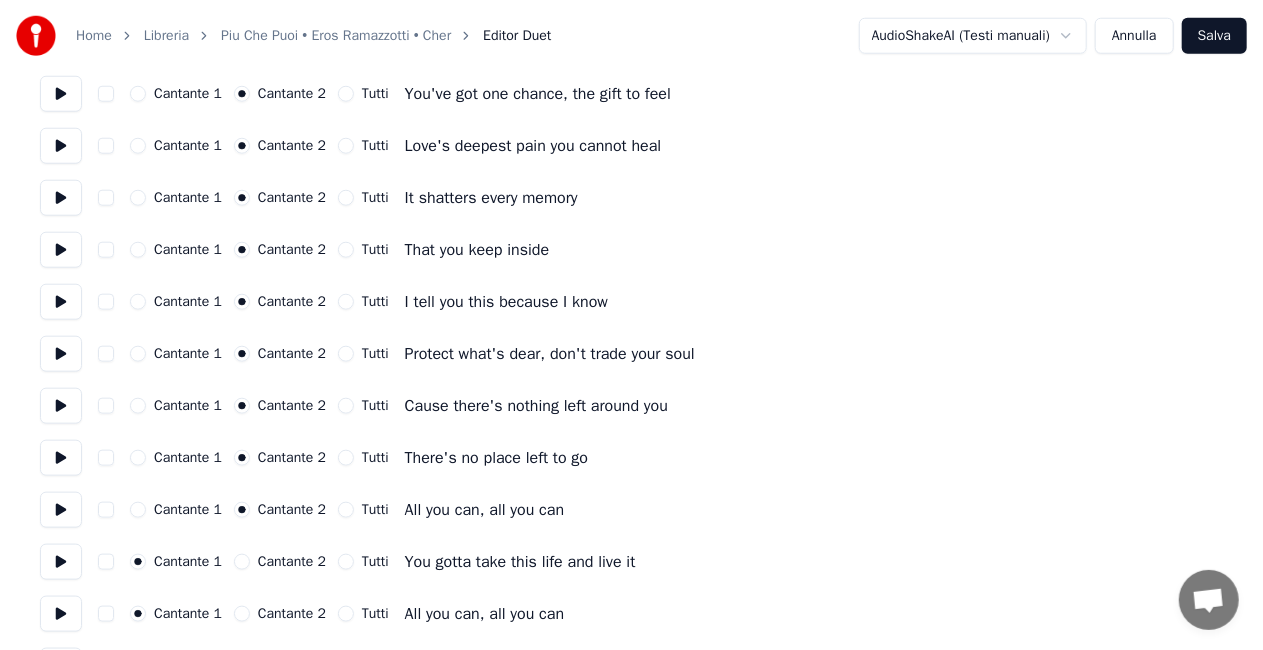 click on "Cantante 2" at bounding box center [242, 562] 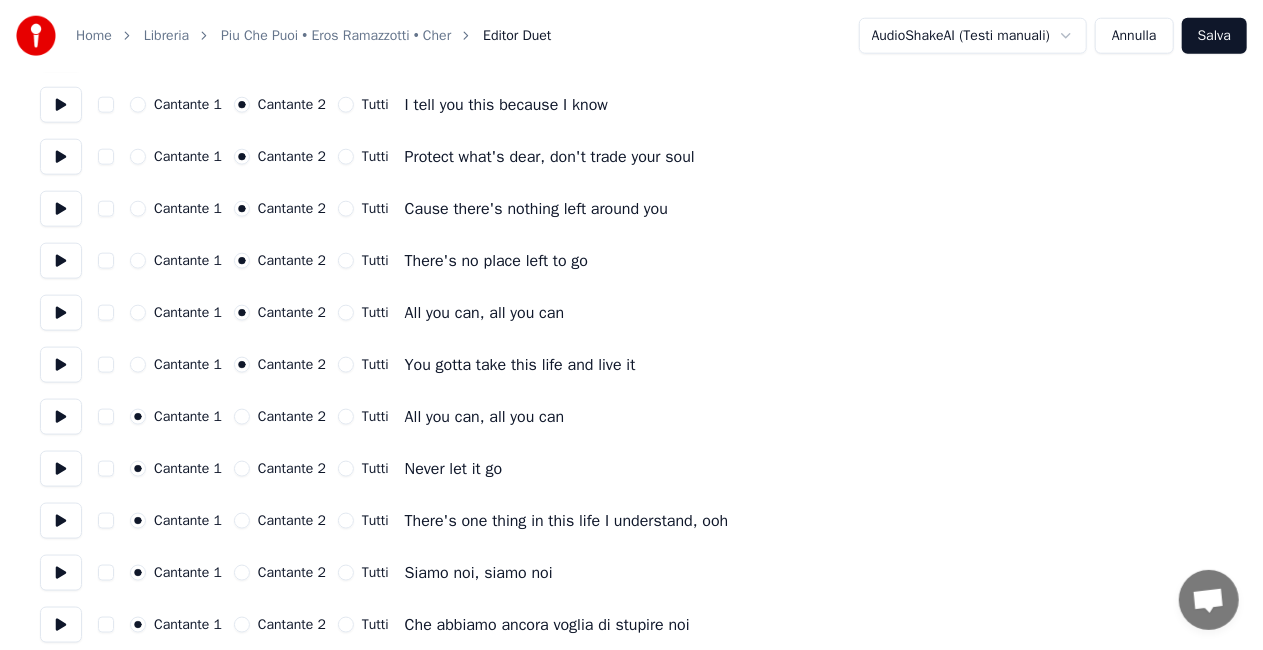 scroll, scrollTop: 1100, scrollLeft: 0, axis: vertical 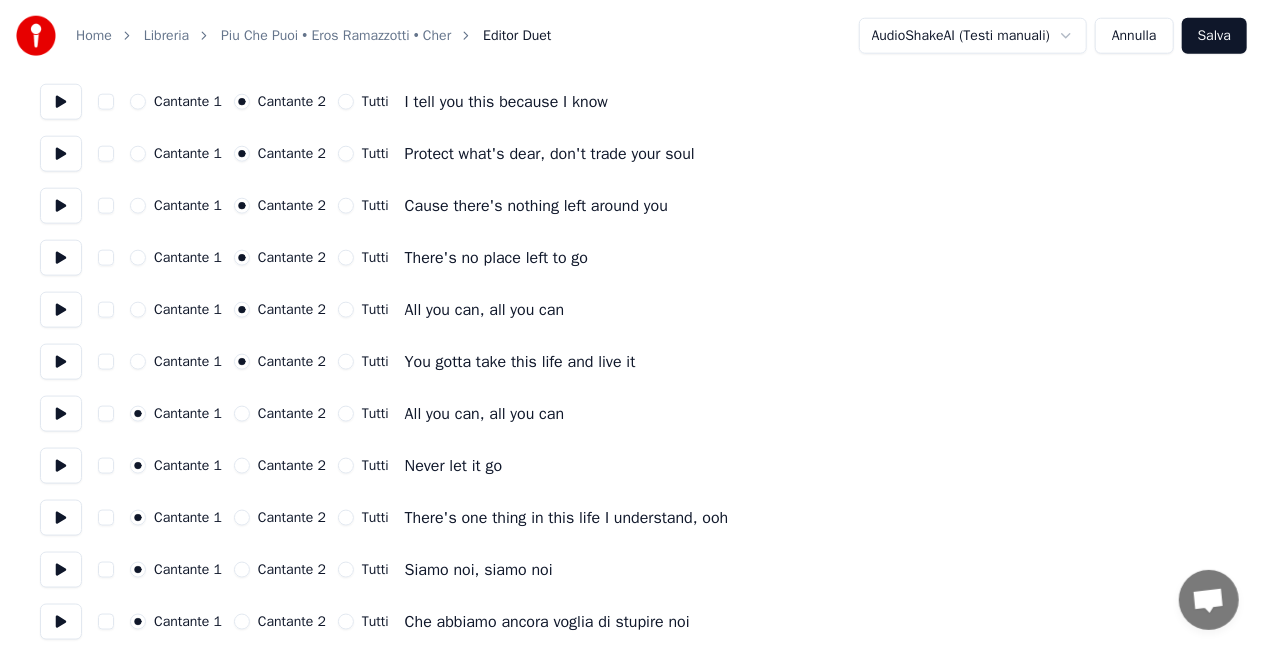 click on "Cantante 2" at bounding box center (280, 414) 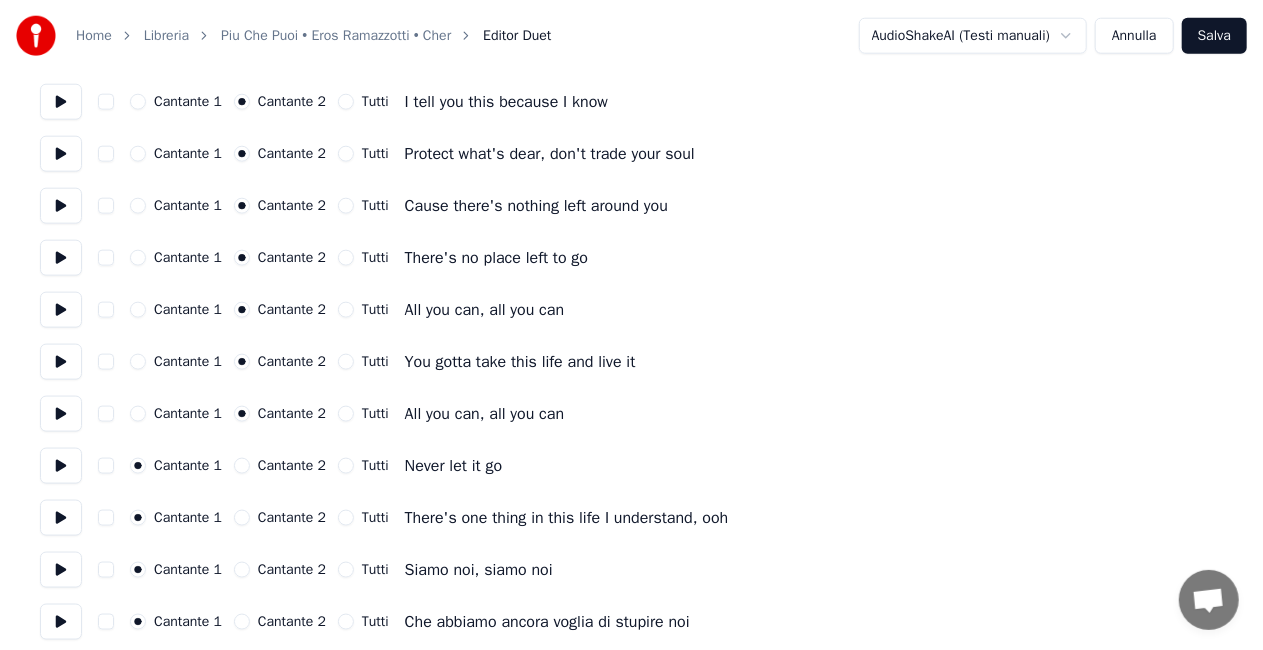click on "Cantante 2" at bounding box center (242, 466) 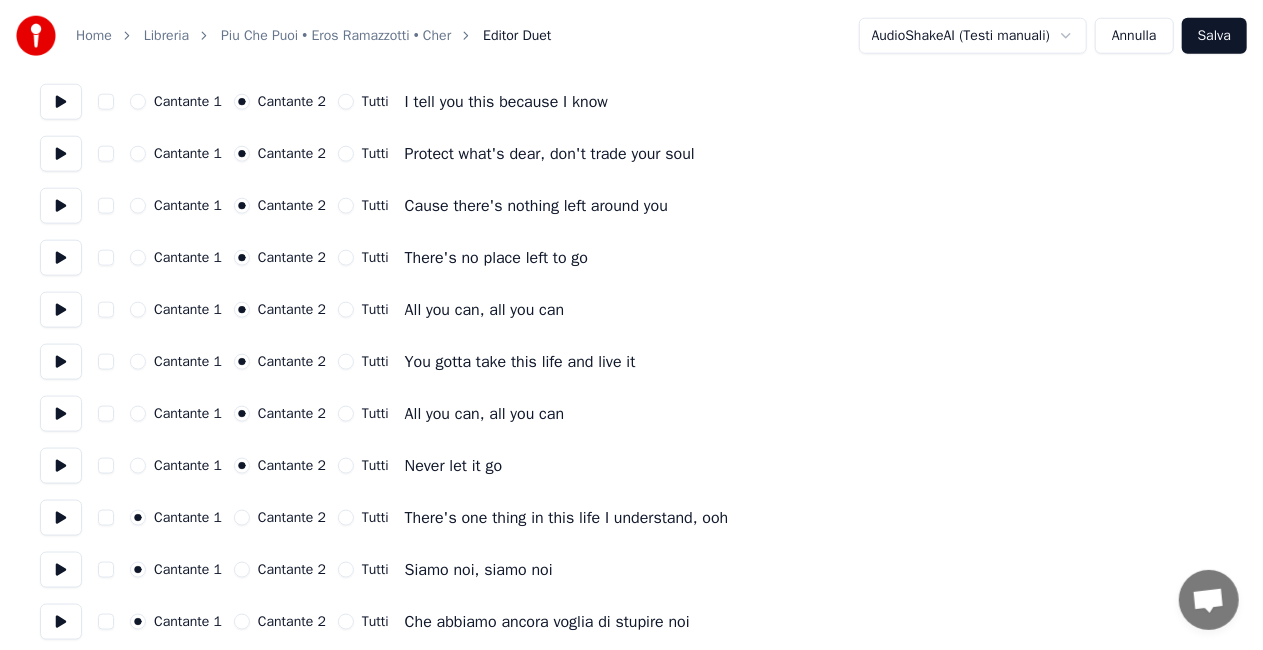 click on "Cantante 2" at bounding box center [242, 518] 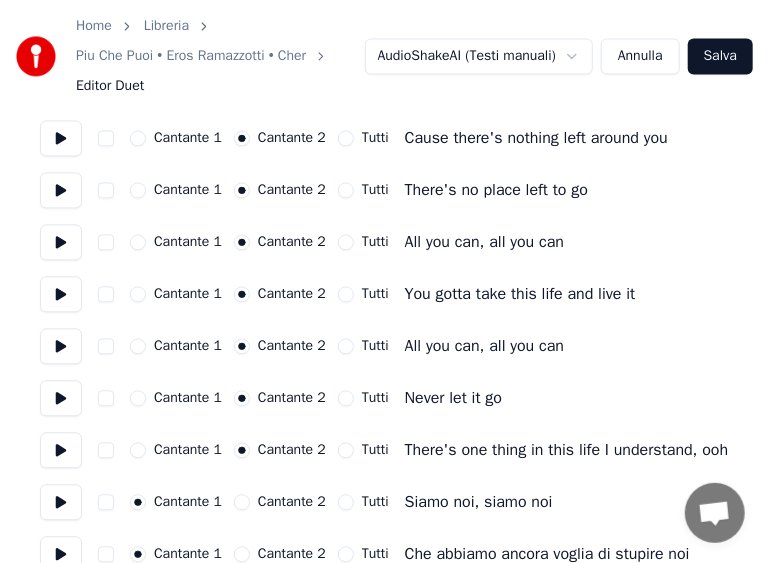 scroll, scrollTop: 1239, scrollLeft: 0, axis: vertical 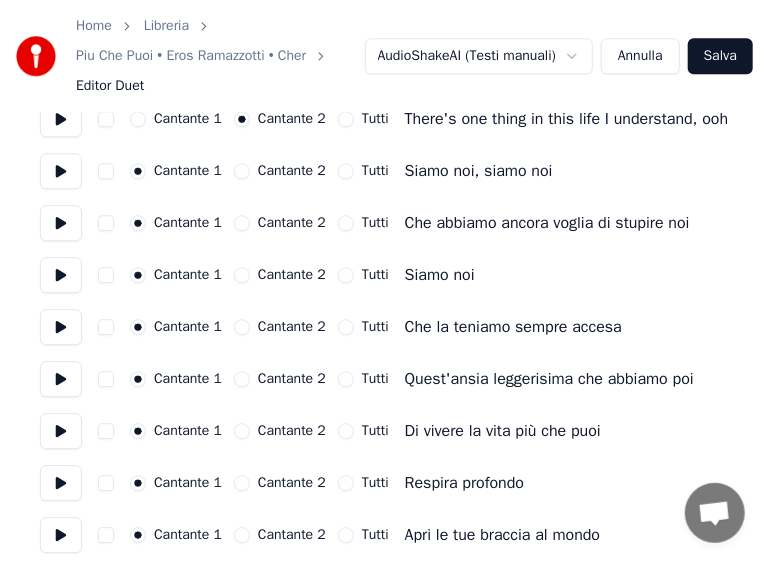 click on "Tutti" at bounding box center (346, 171) 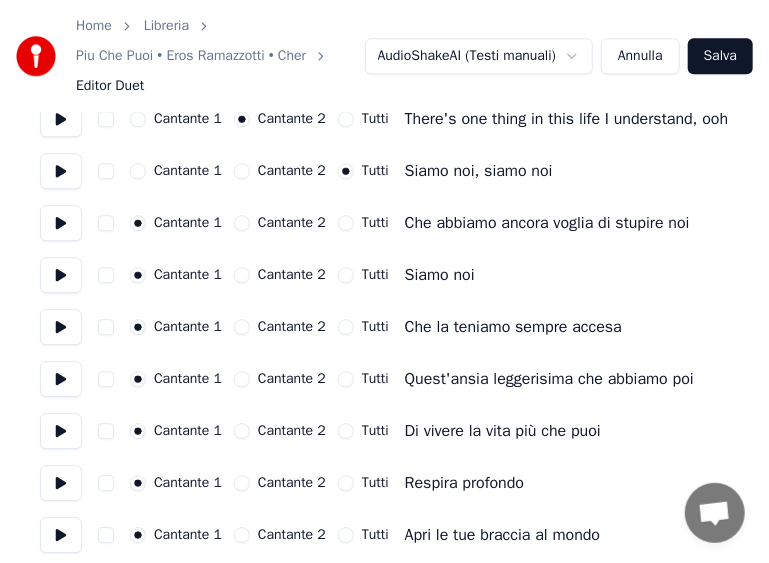 click on "Tutti" at bounding box center (346, 275) 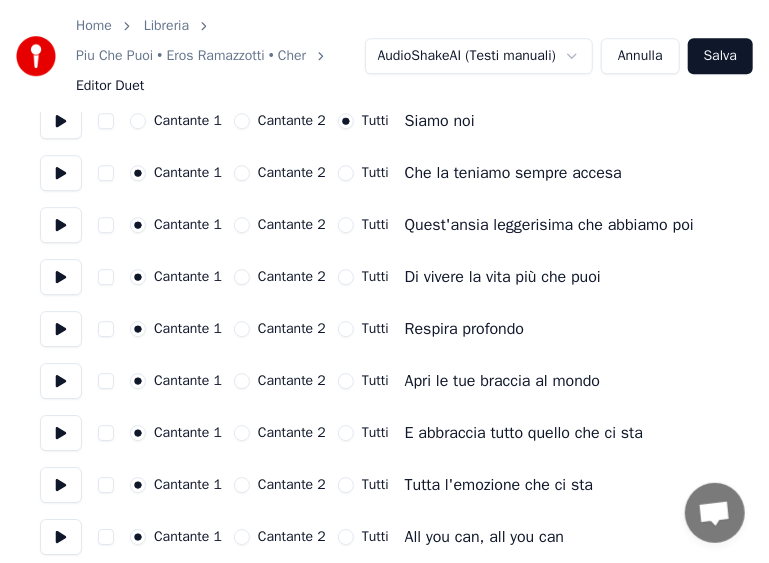 scroll, scrollTop: 1739, scrollLeft: 0, axis: vertical 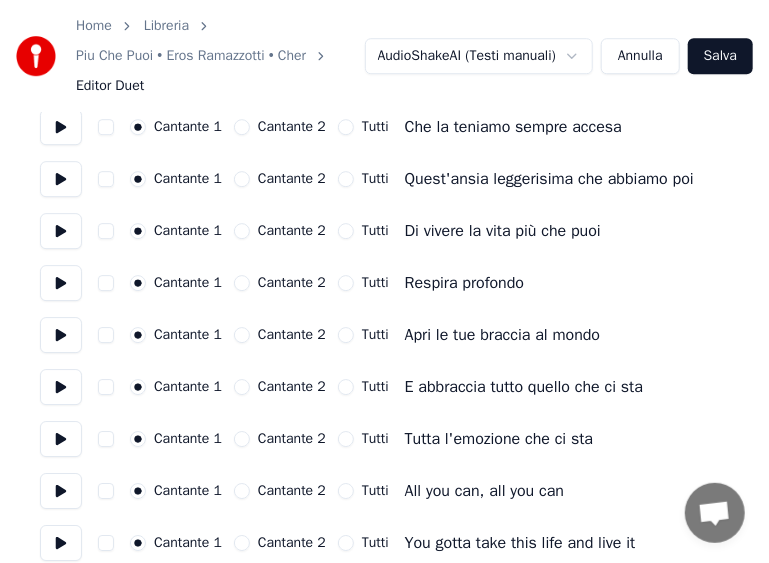 click on "Tutti" at bounding box center (346, 335) 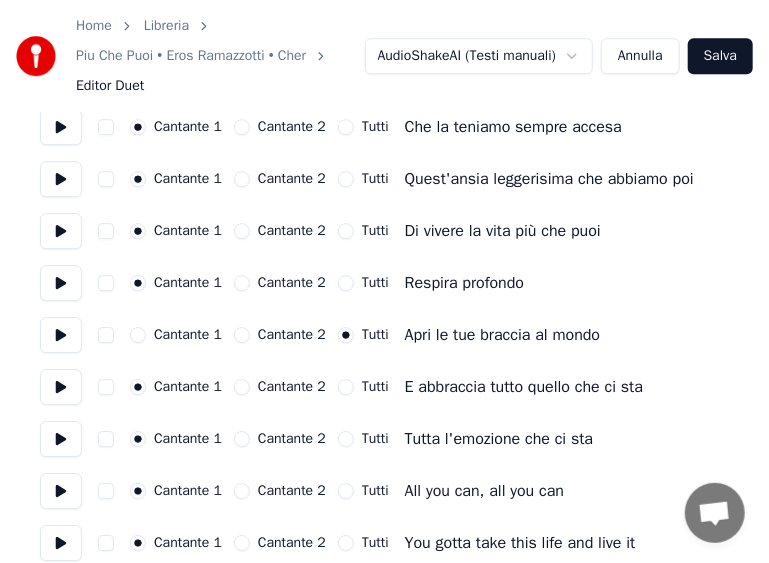 click on "Cantante 2" at bounding box center (242, 387) 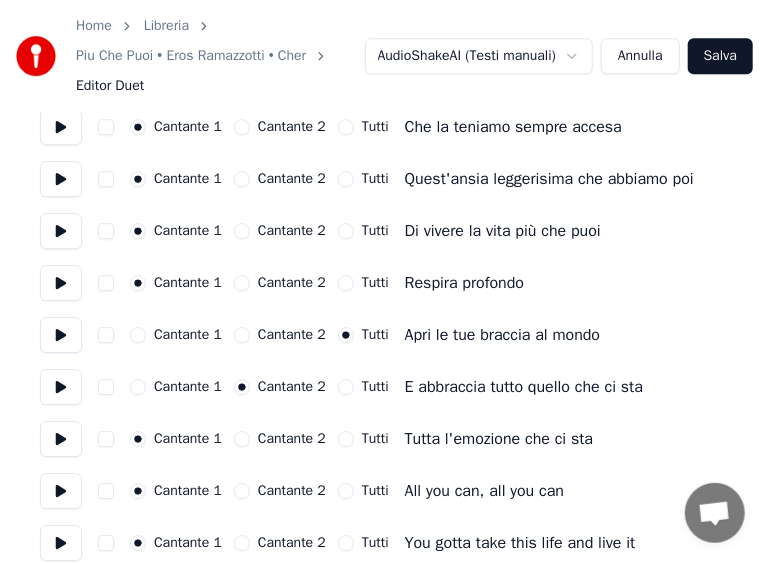 click on "Tutti" at bounding box center [363, 439] 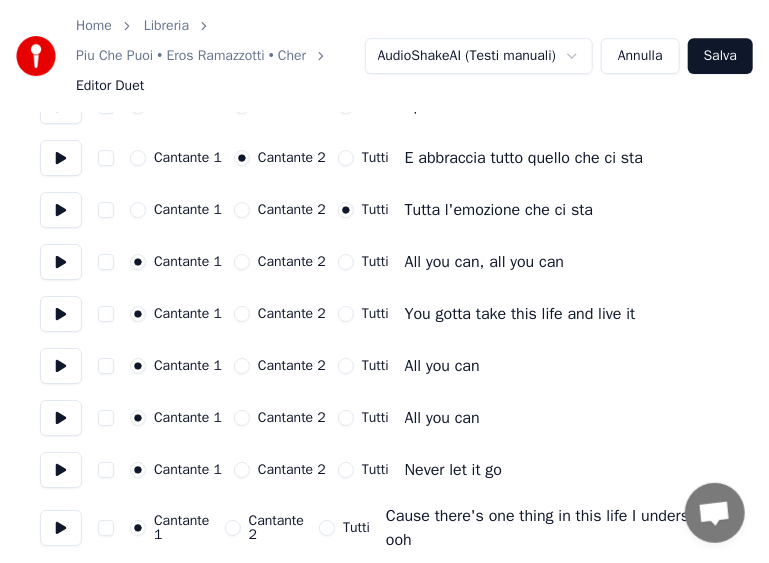 scroll, scrollTop: 2039, scrollLeft: 0, axis: vertical 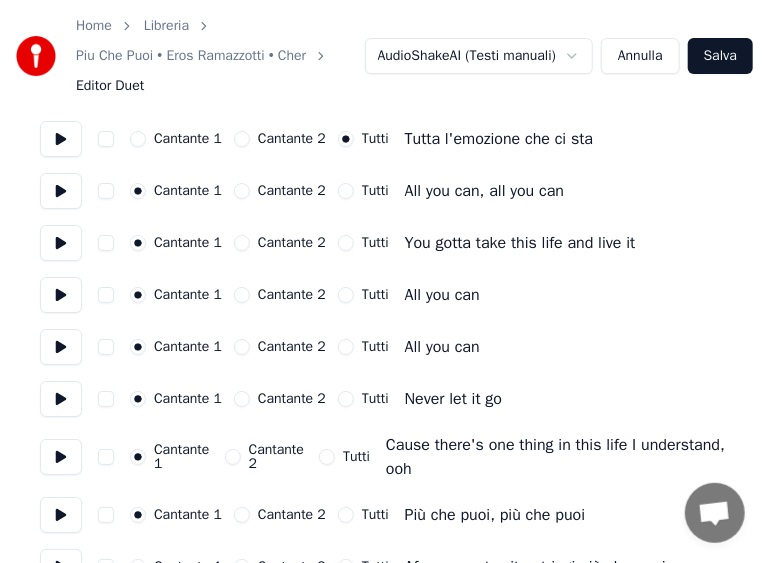 click on "Tutti" at bounding box center [346, 191] 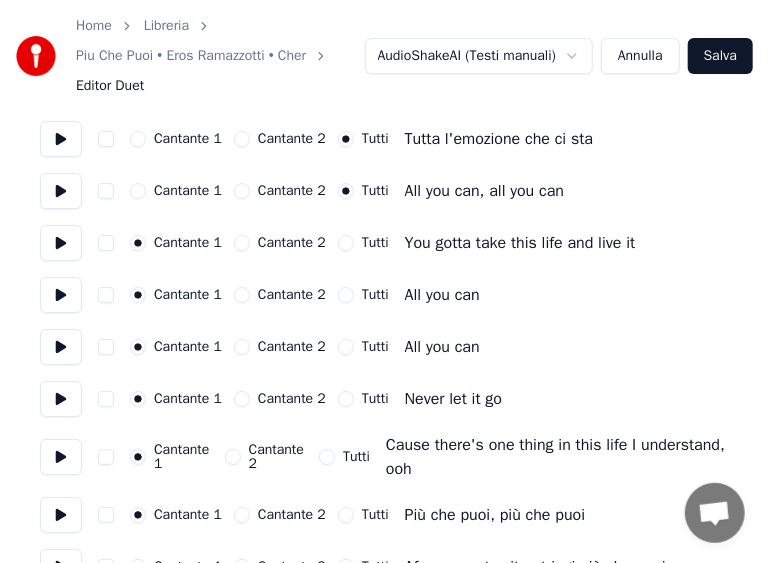 click on "Cantante 2" at bounding box center (242, 243) 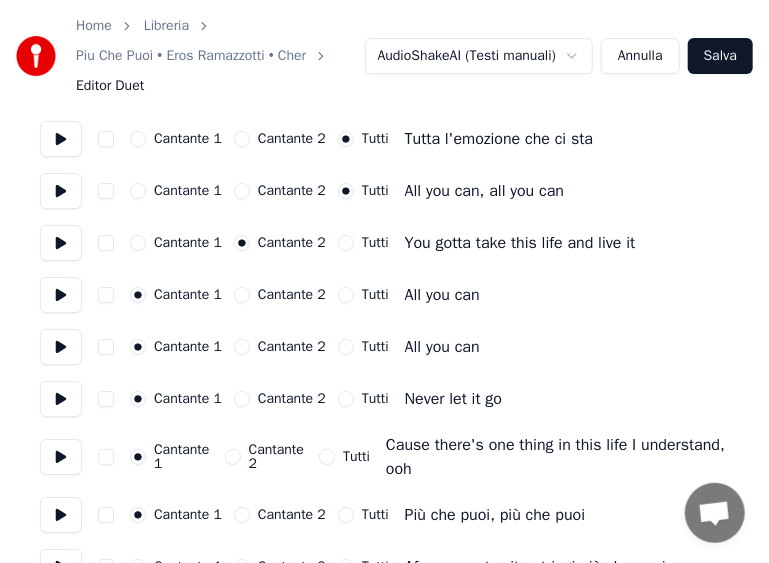 click on "Cantante 2" at bounding box center [242, 295] 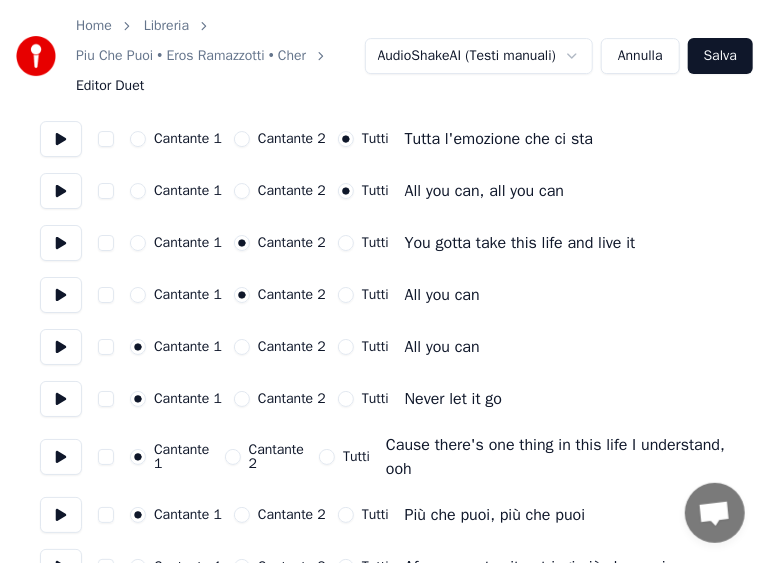 click on "Tutti" at bounding box center (346, 347) 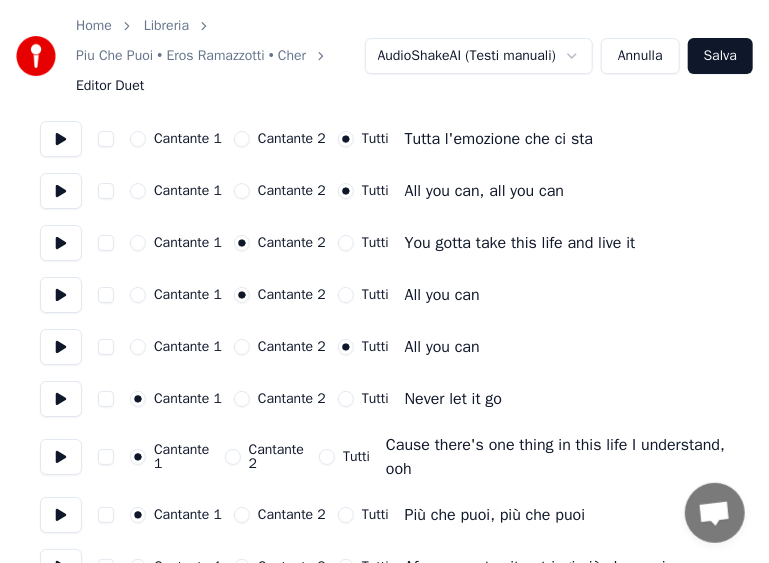 click on "Cantante 2" at bounding box center (242, 399) 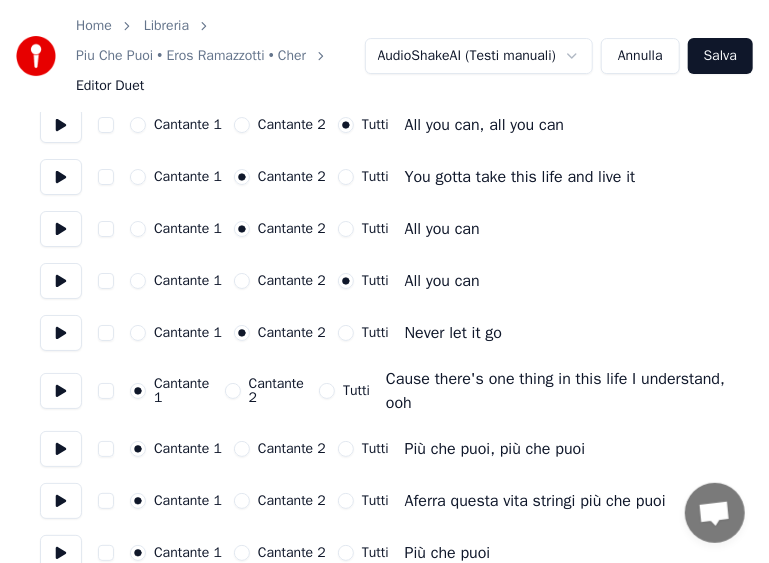scroll, scrollTop: 2139, scrollLeft: 0, axis: vertical 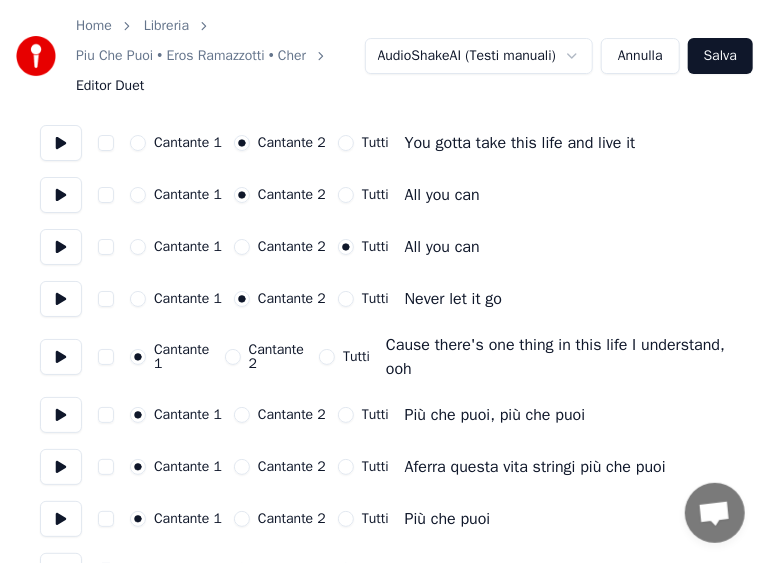 click on "Cantante 2" at bounding box center [233, 357] 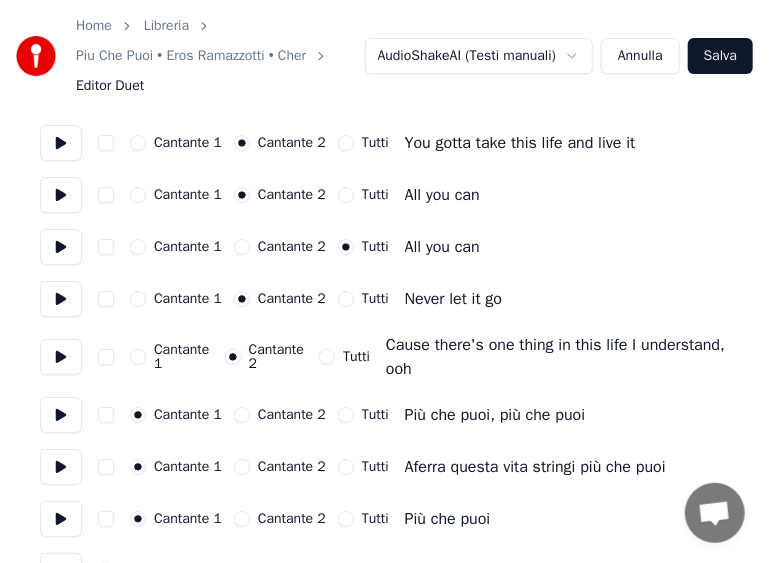 scroll, scrollTop: 2239, scrollLeft: 0, axis: vertical 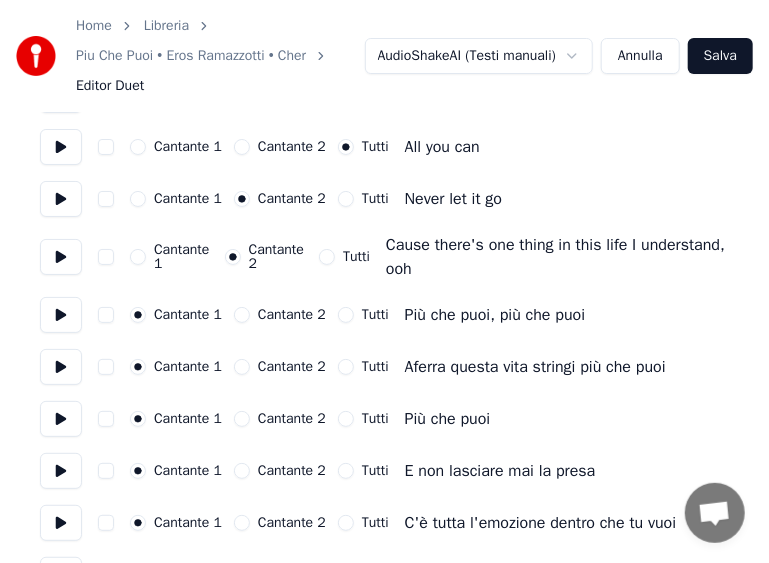 click on "Tutti" at bounding box center [346, 315] 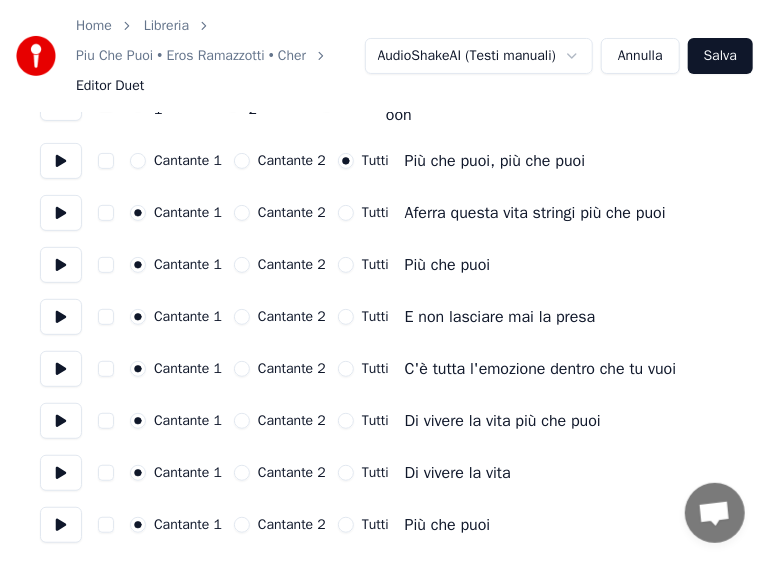 scroll, scrollTop: 2404, scrollLeft: 0, axis: vertical 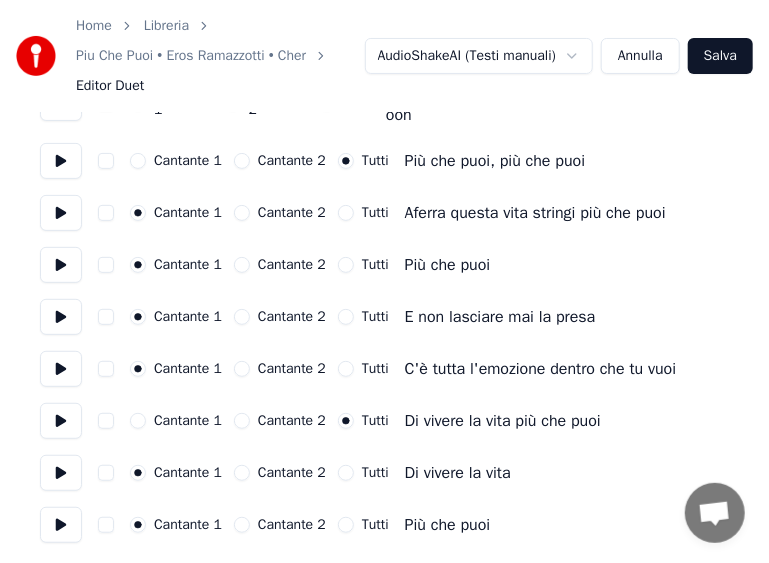 click on "Cantante 2" at bounding box center [242, 525] 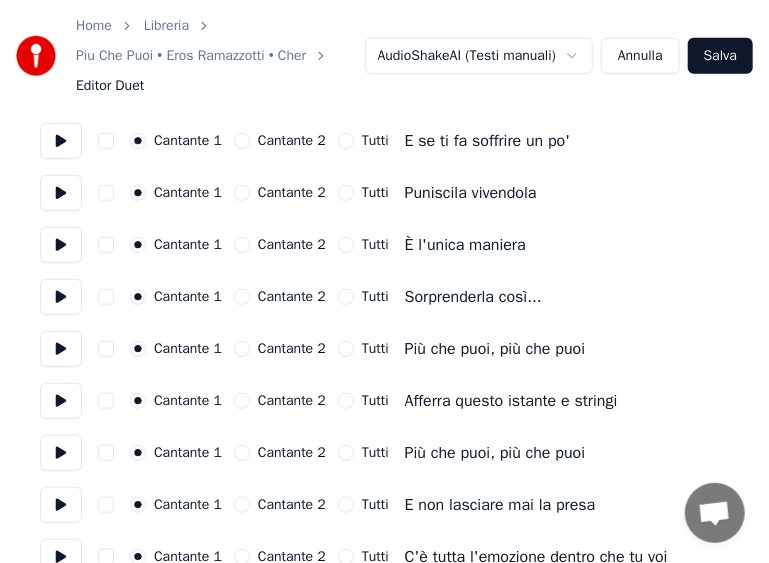 scroll, scrollTop: 204, scrollLeft: 0, axis: vertical 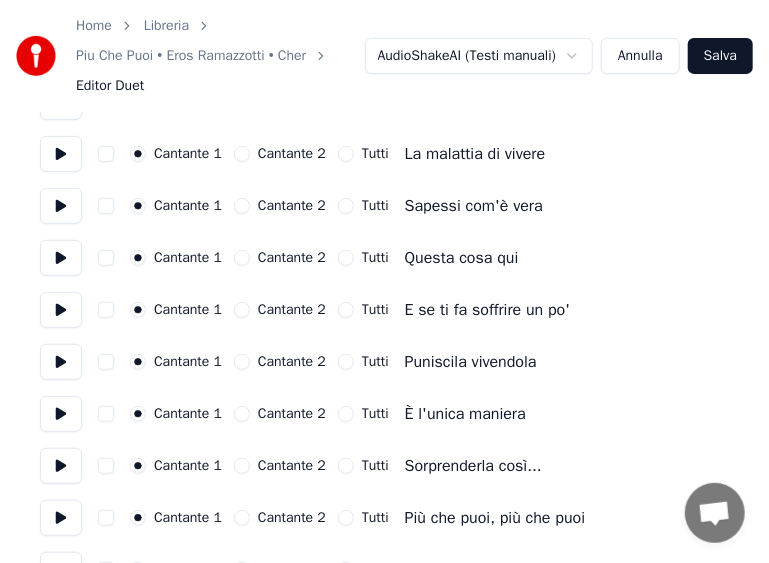 click on "Salva" at bounding box center (720, 56) 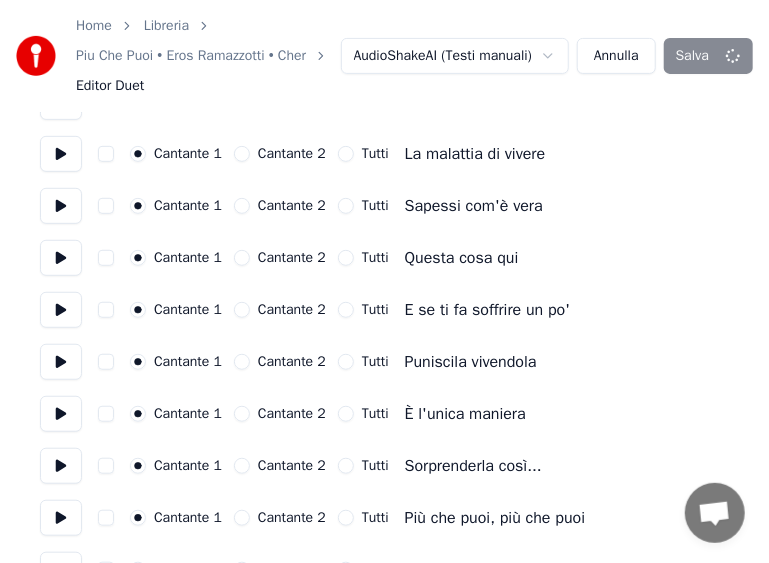 scroll, scrollTop: 224, scrollLeft: 0, axis: vertical 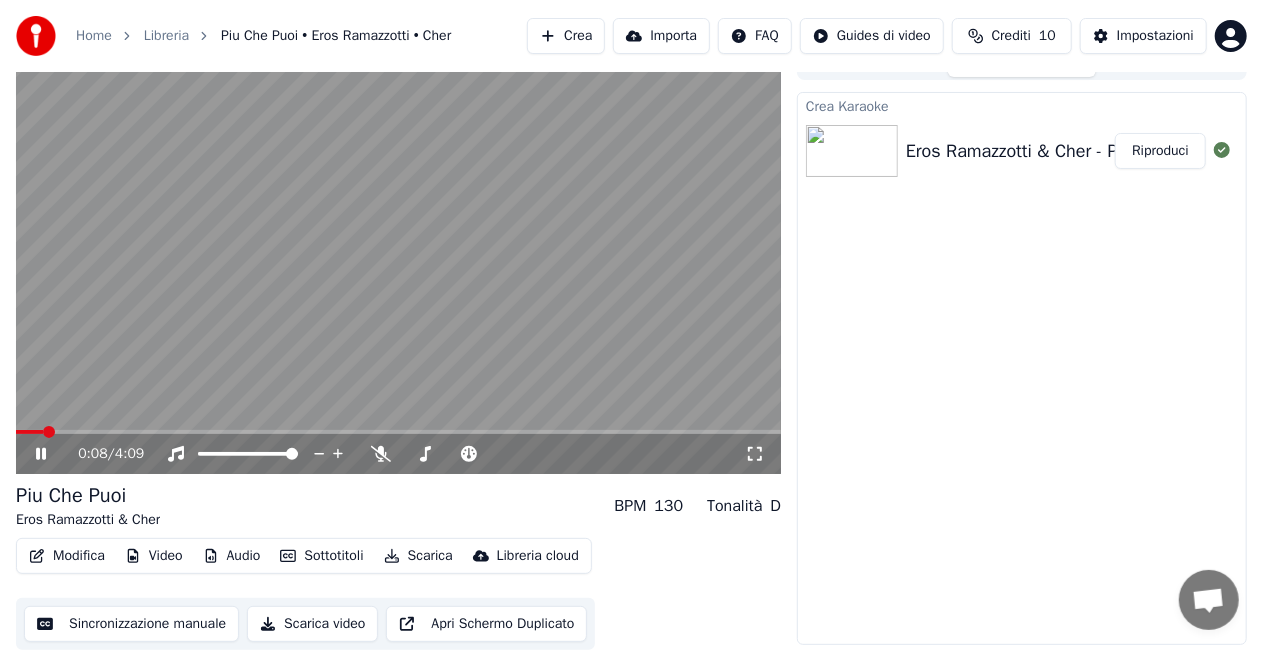 click 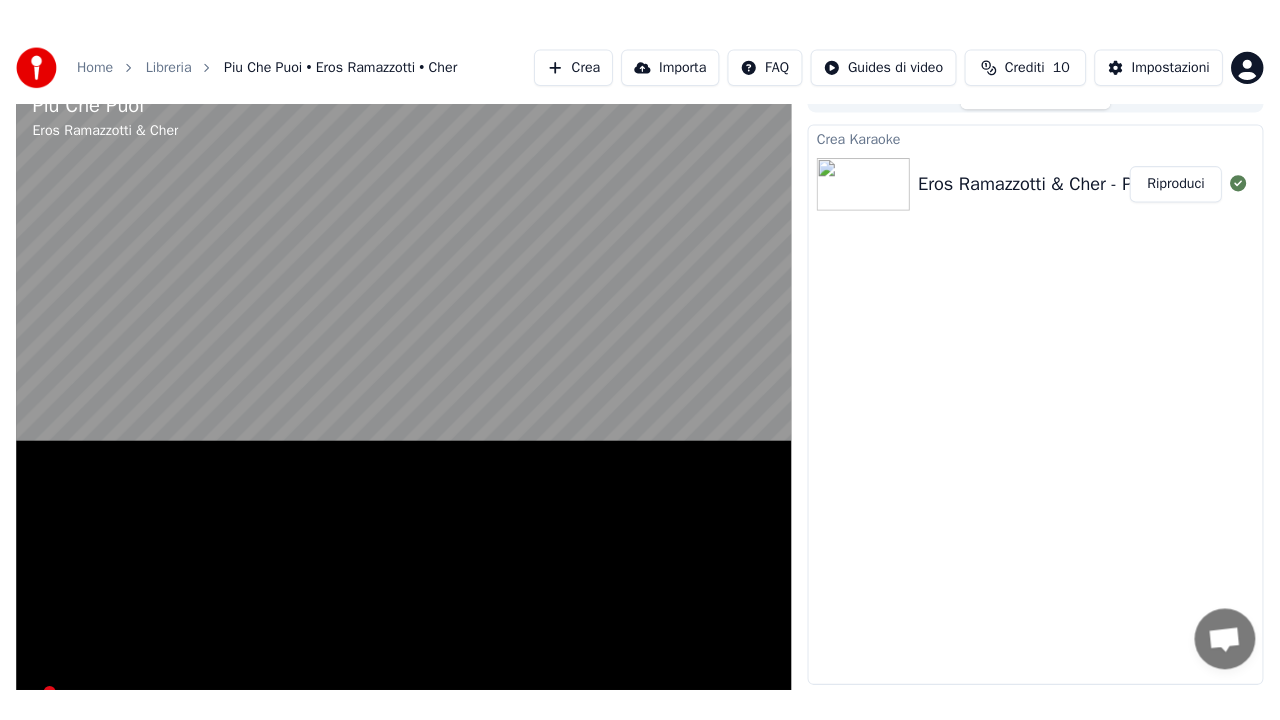 scroll, scrollTop: 12, scrollLeft: 0, axis: vertical 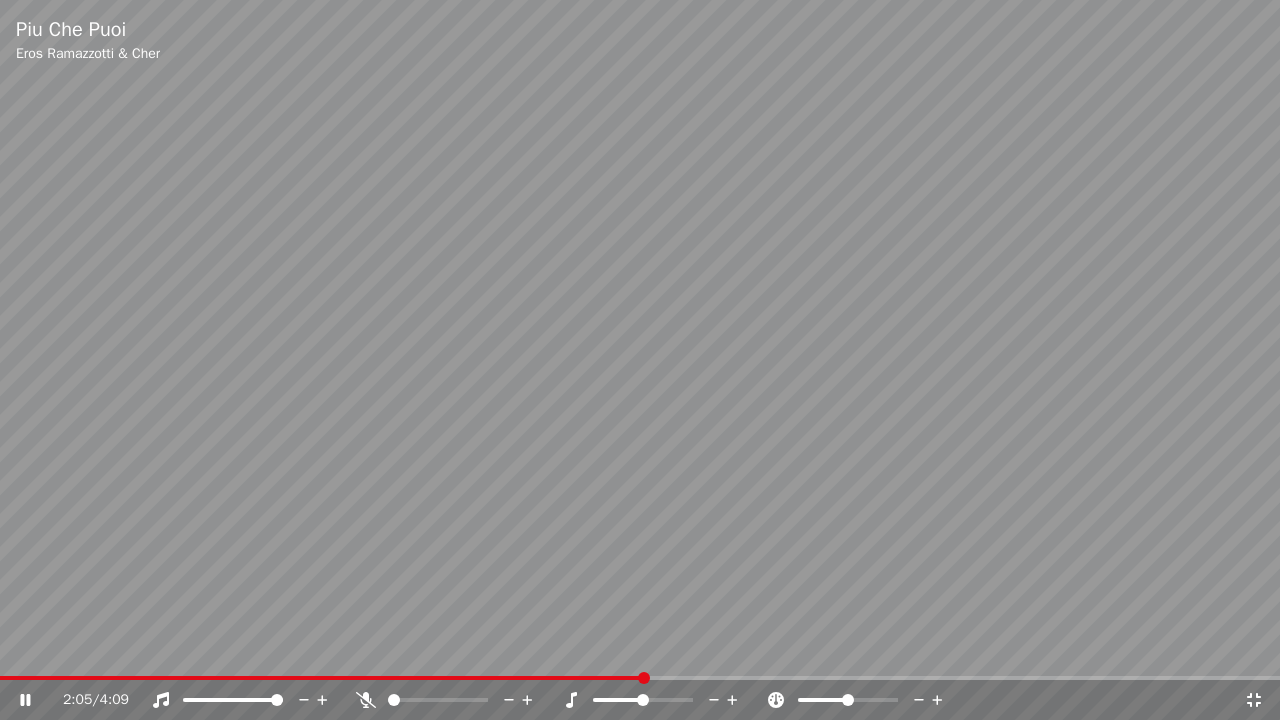 click 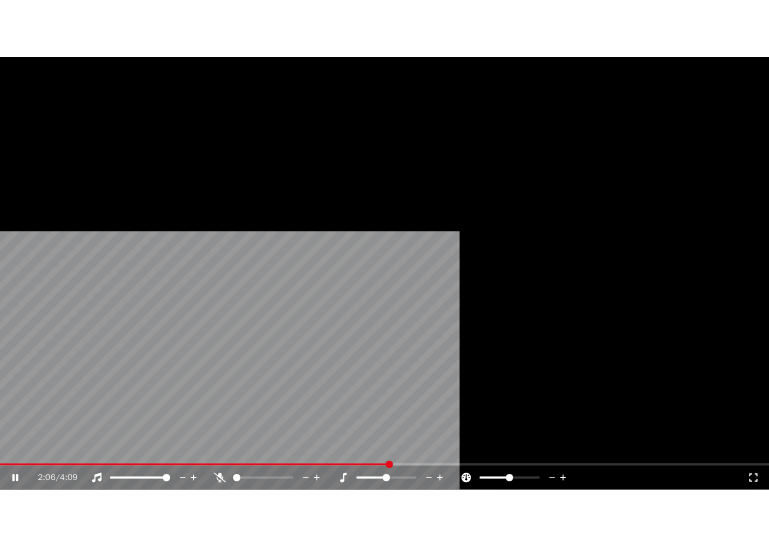 scroll, scrollTop: 28, scrollLeft: 0, axis: vertical 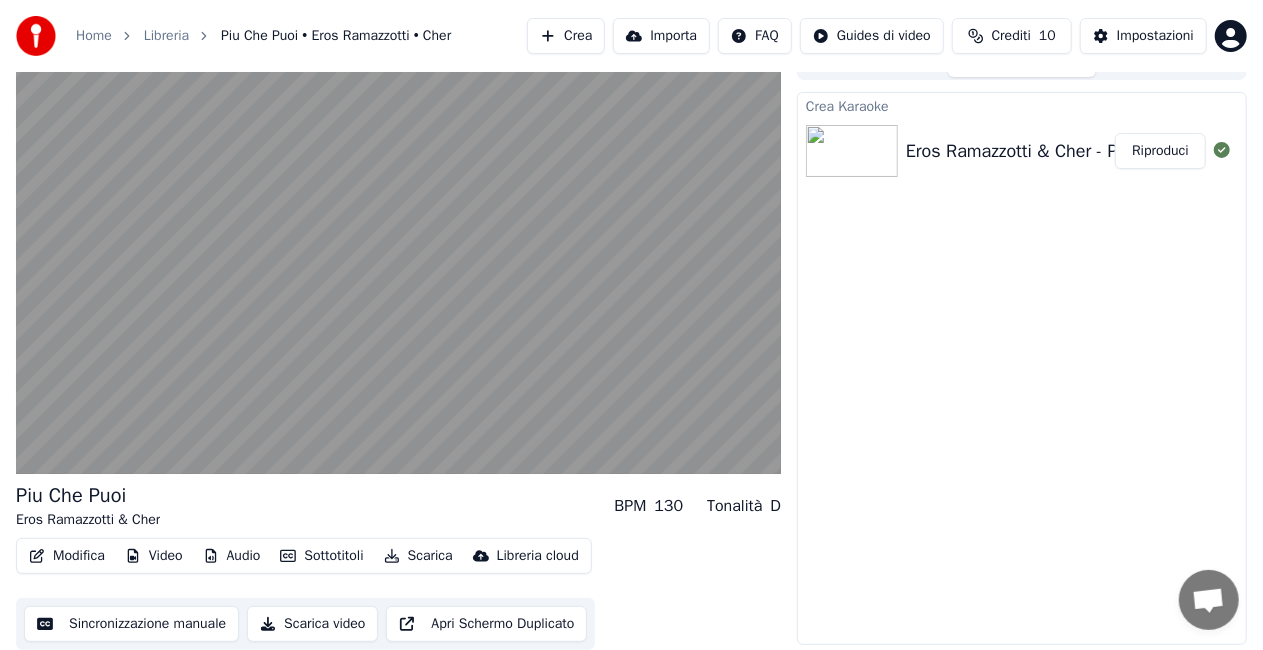click on "Scarica video" at bounding box center (312, 624) 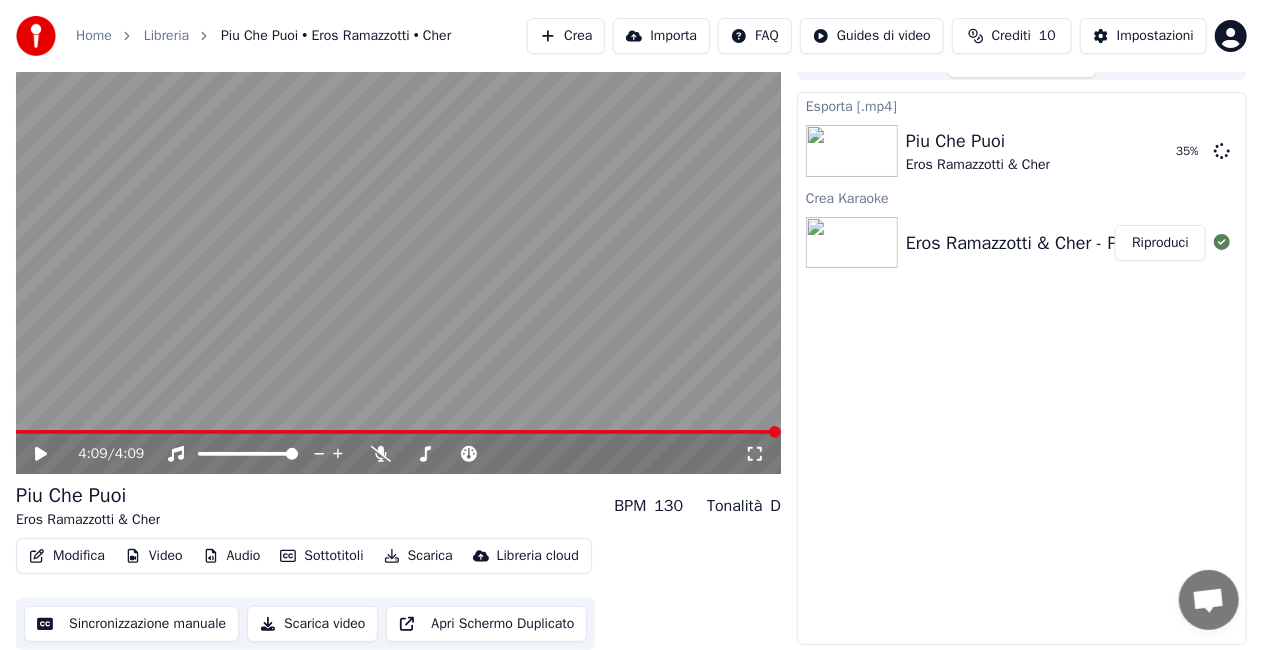 click on "Esporta [.mp4] Piu Che Puoi Eros Ramazzotti & Cher - Piu Che Puoi 35 % Crea Karaoke Eros Ramazzotti & Cher - Piu Che Puoi Riproduci" at bounding box center (1022, 368) 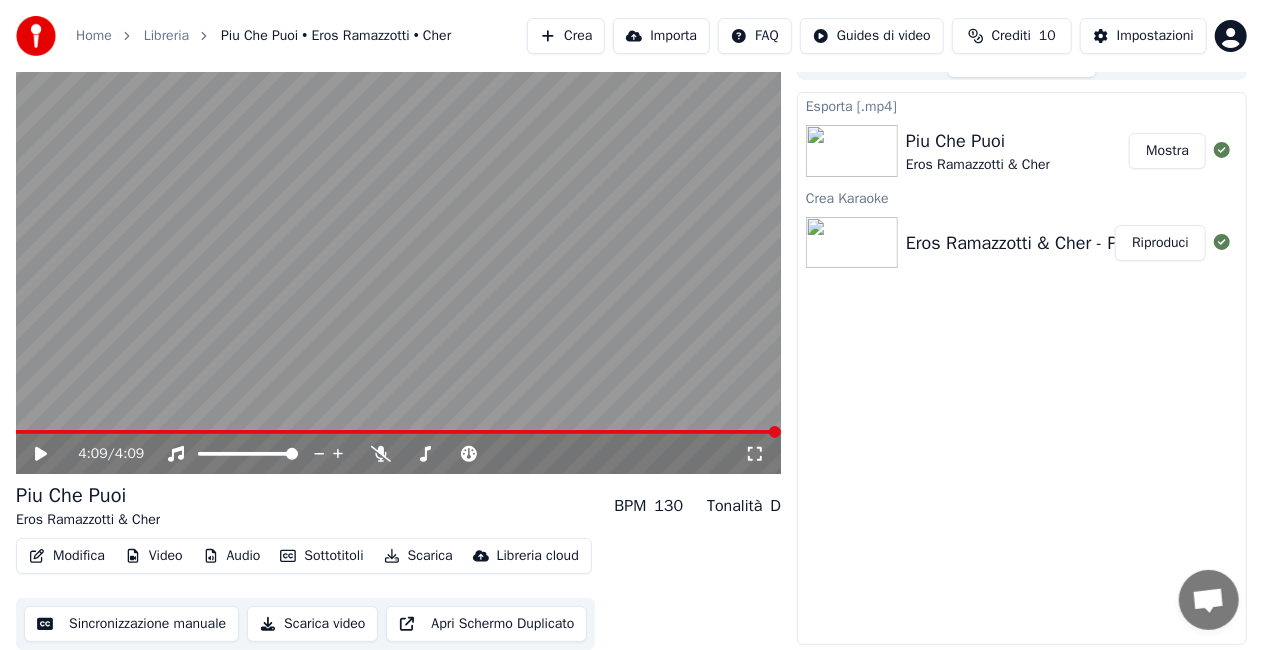 click on "Scarica" at bounding box center (418, 556) 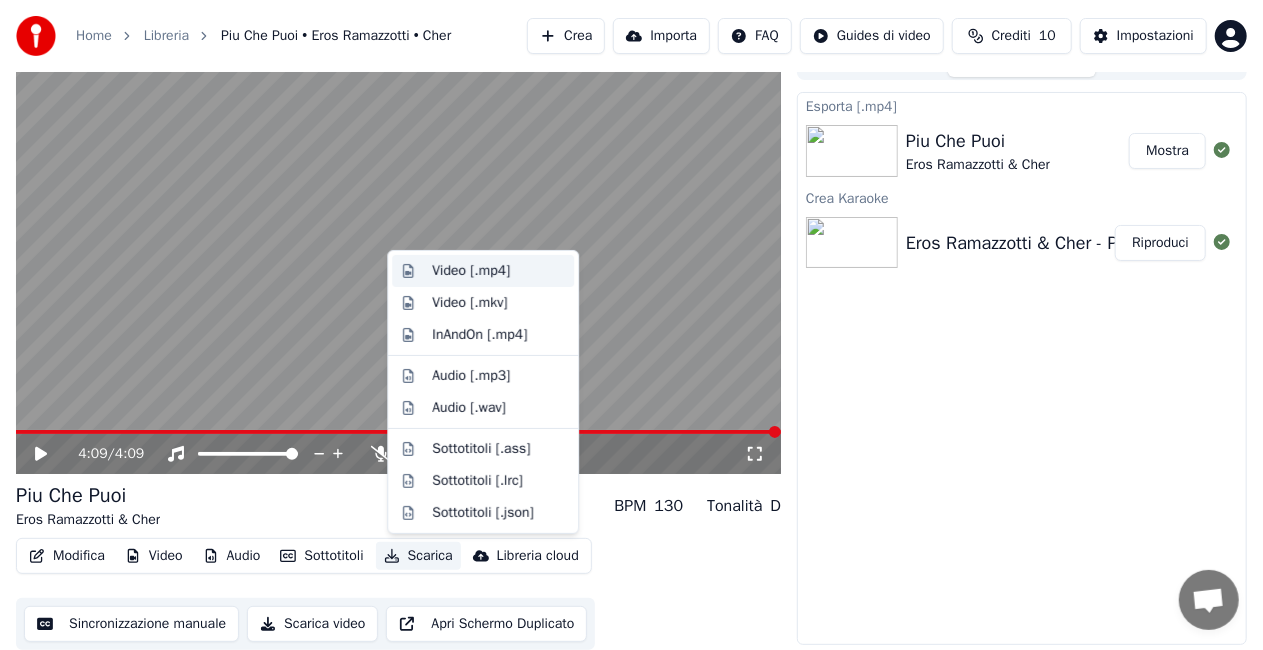 click on "Video [.mp4]" at bounding box center [471, 271] 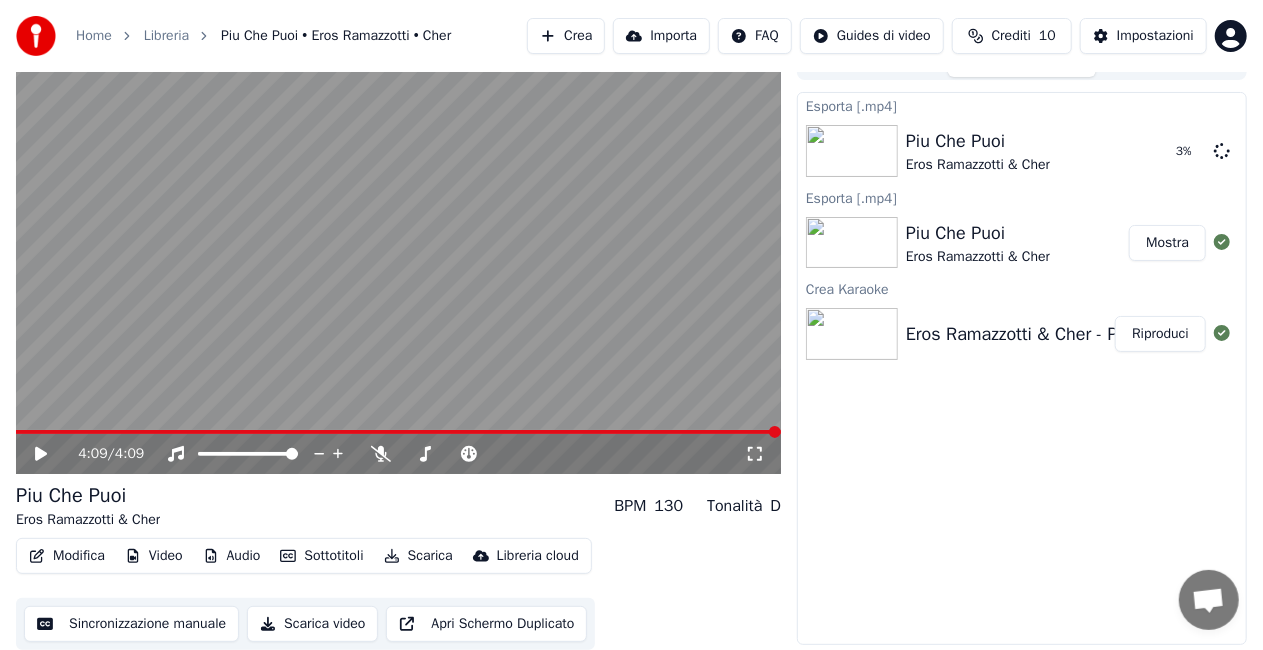 click on "Mostra" at bounding box center (1167, 243) 